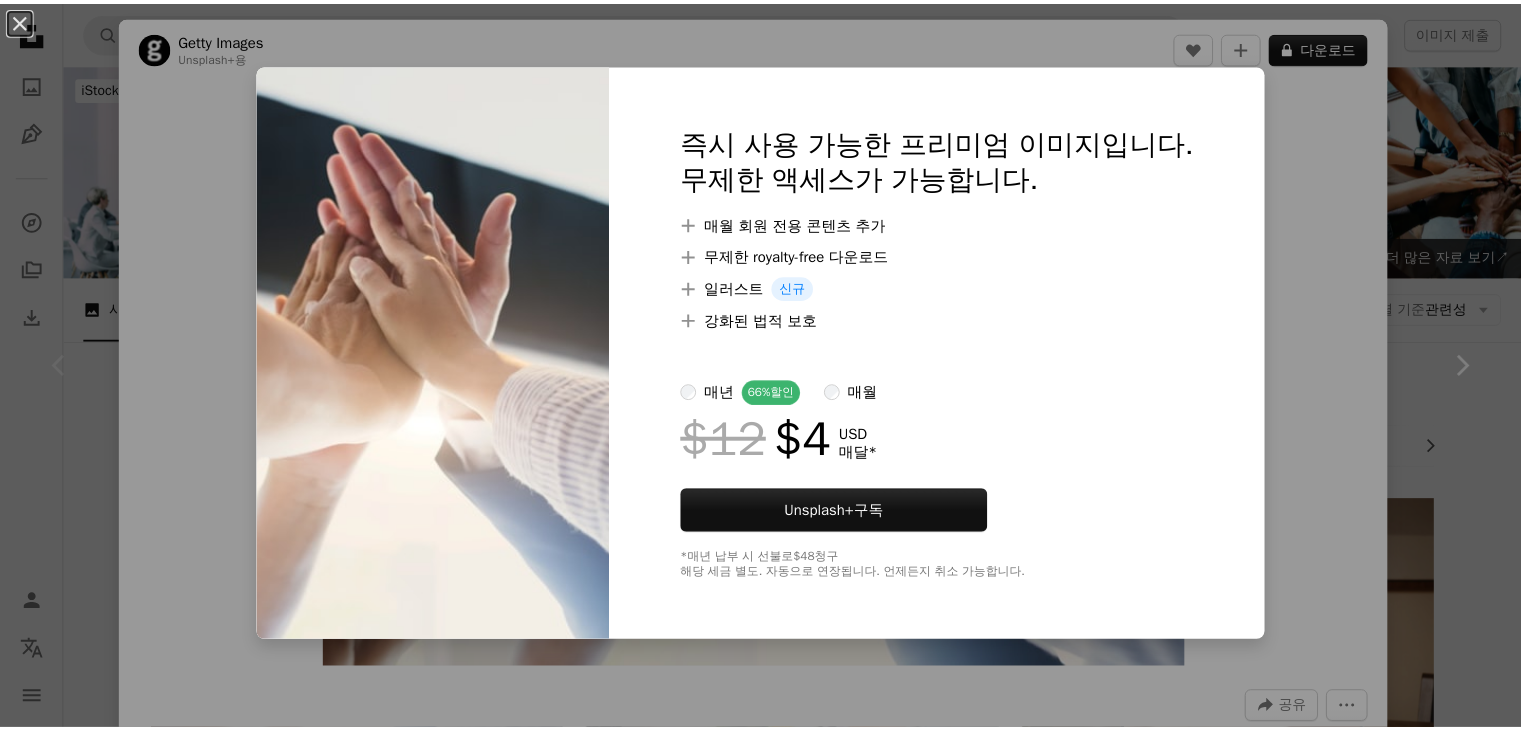 scroll, scrollTop: 400, scrollLeft: 0, axis: vertical 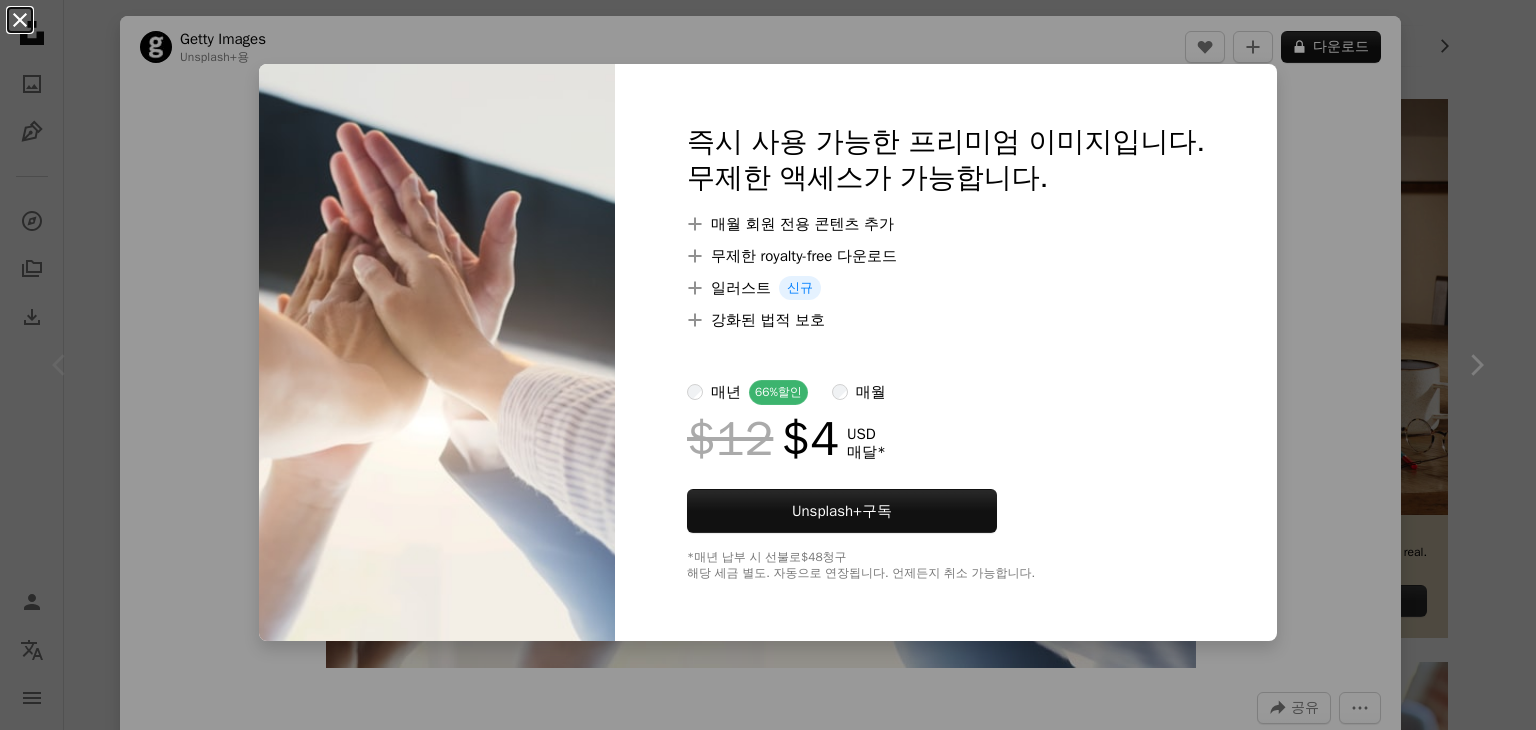 click on "An X shape" at bounding box center [20, 20] 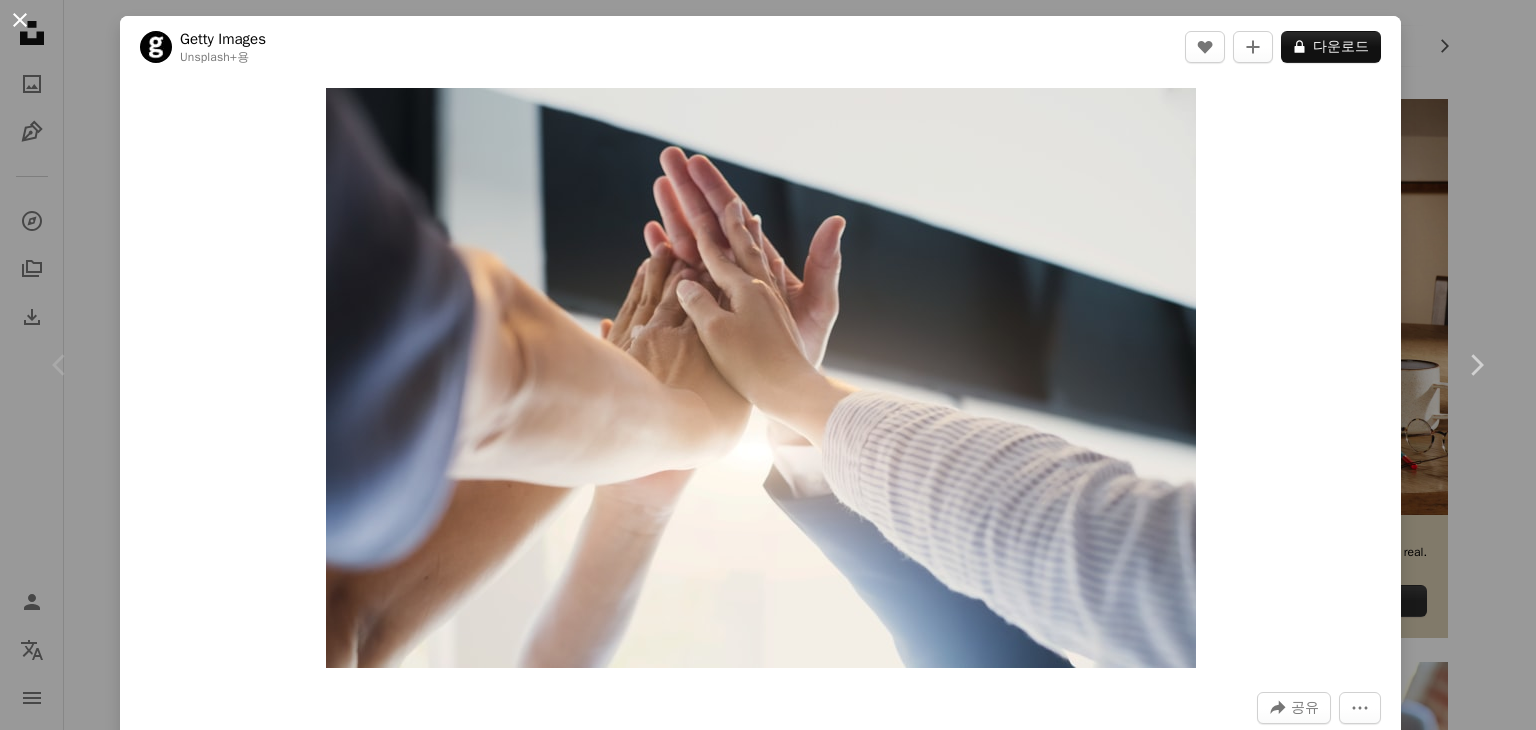 click on "An X shape" at bounding box center (20, 20) 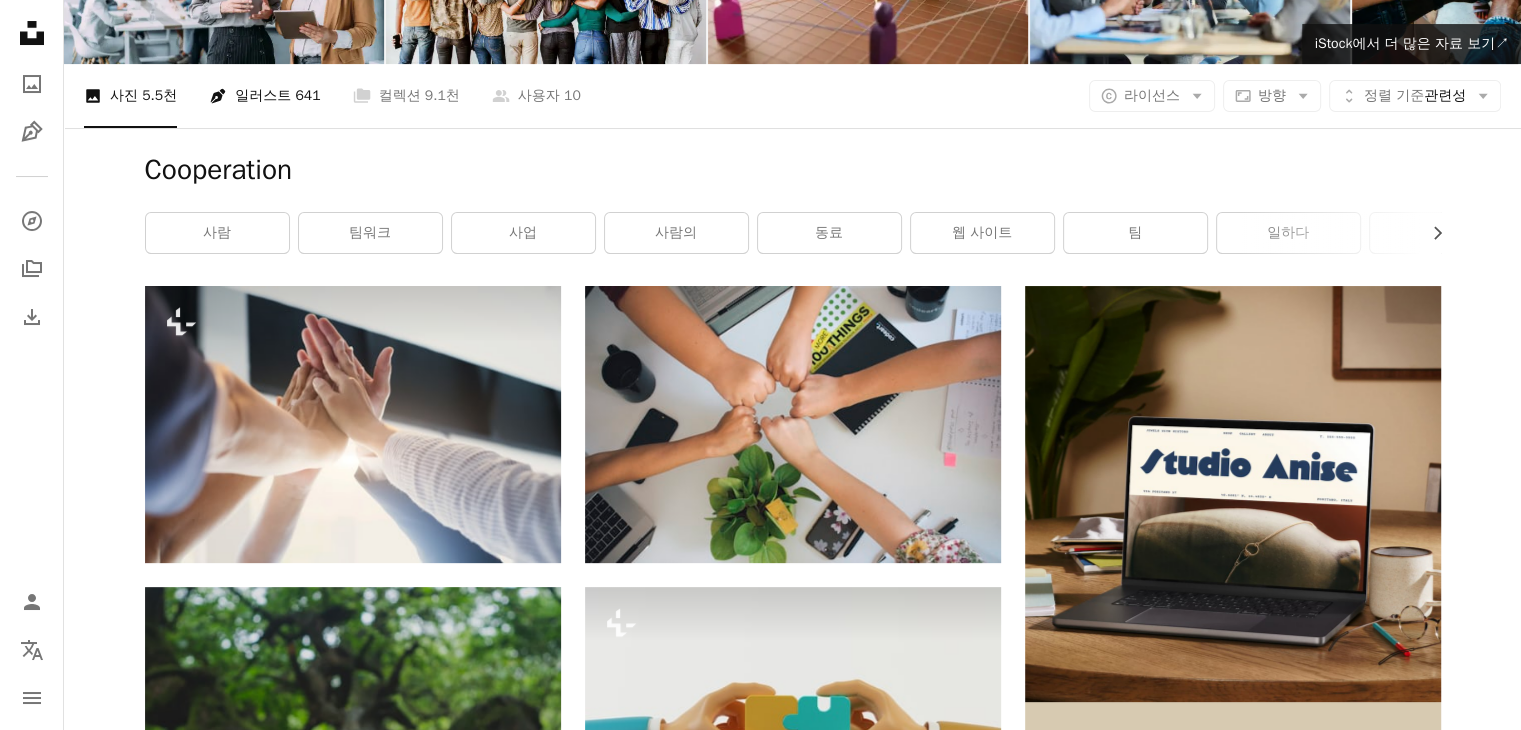 scroll, scrollTop: 200, scrollLeft: 0, axis: vertical 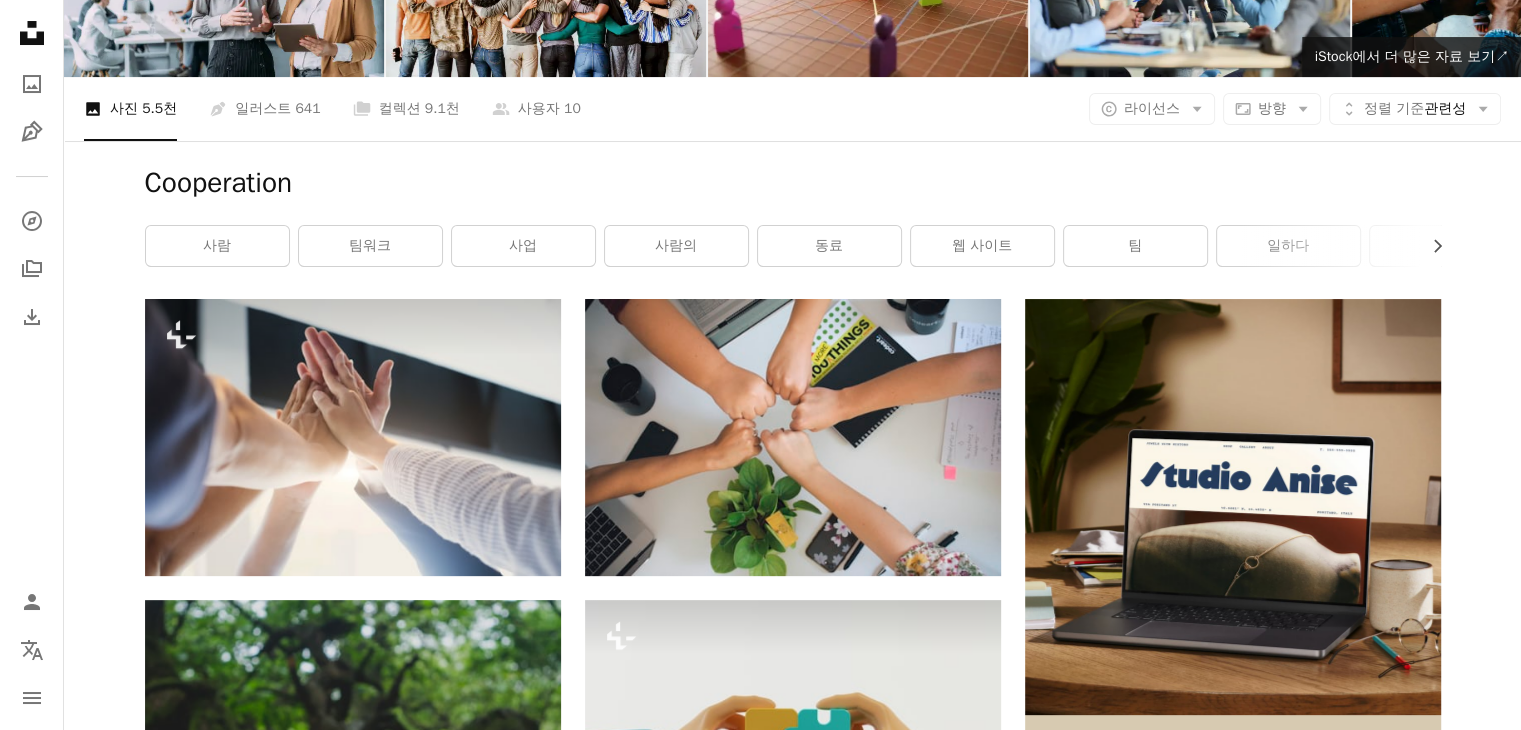 drag, startPoint x: 317, startPoint y: 181, endPoint x: 64, endPoint y: 172, distance: 253.16003 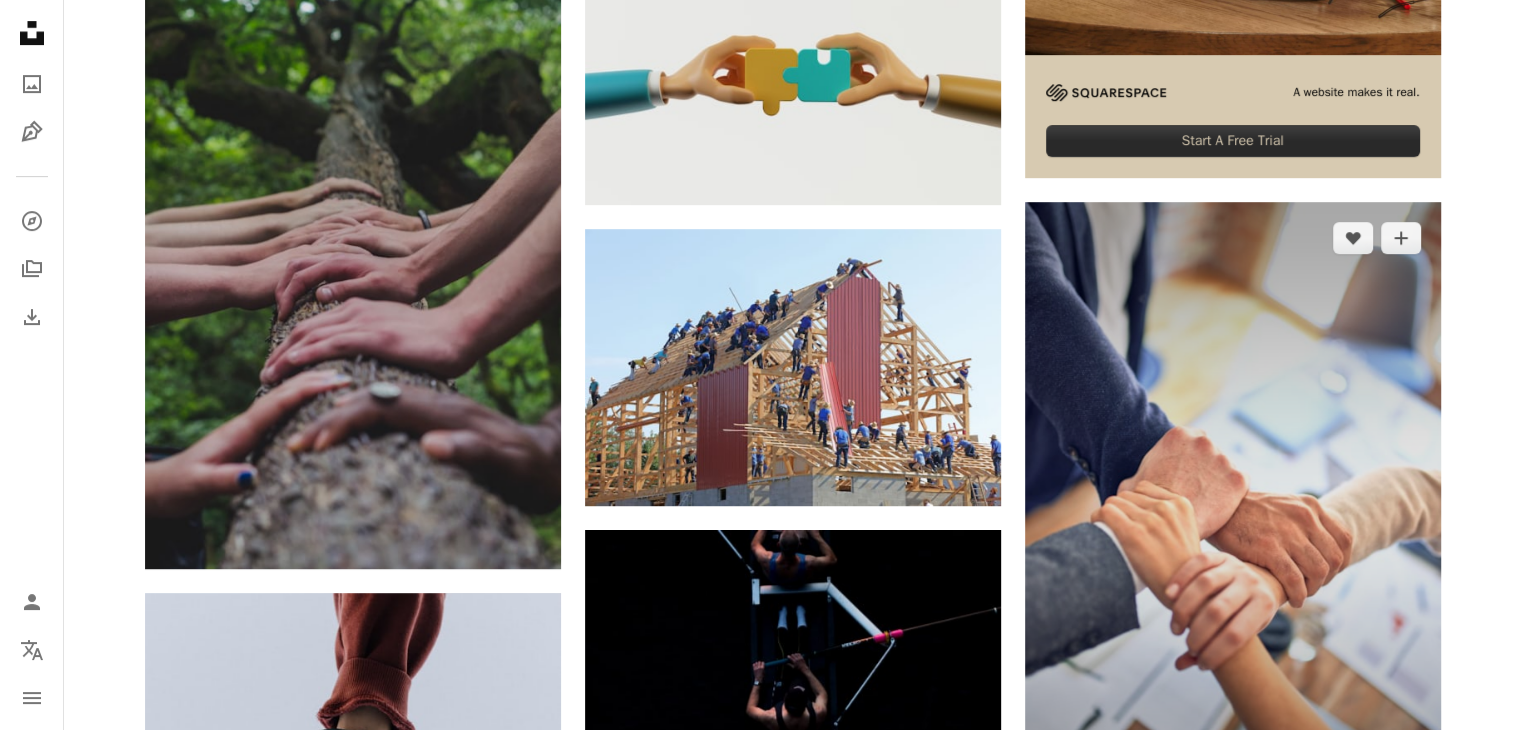 scroll, scrollTop: 1100, scrollLeft: 0, axis: vertical 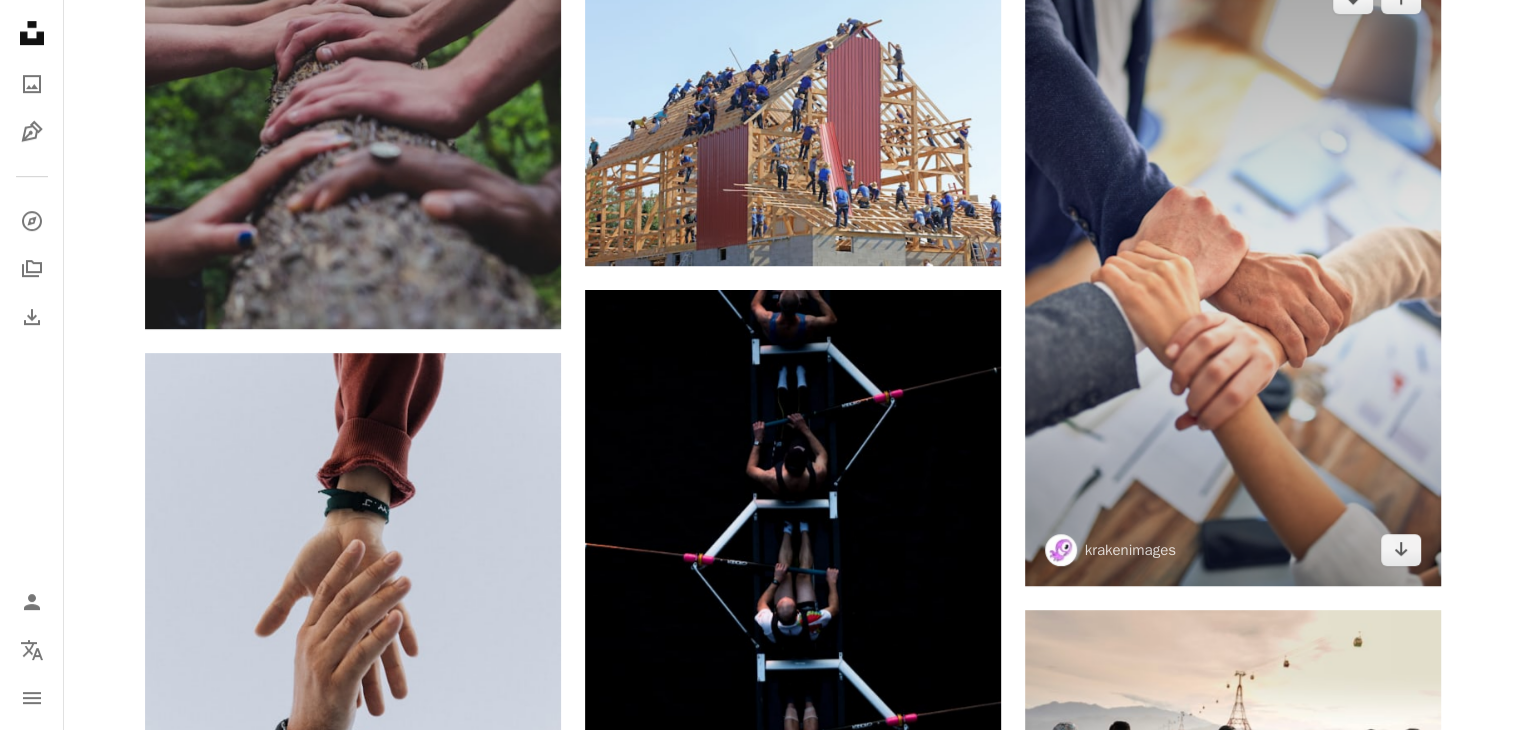 click at bounding box center [1233, 274] 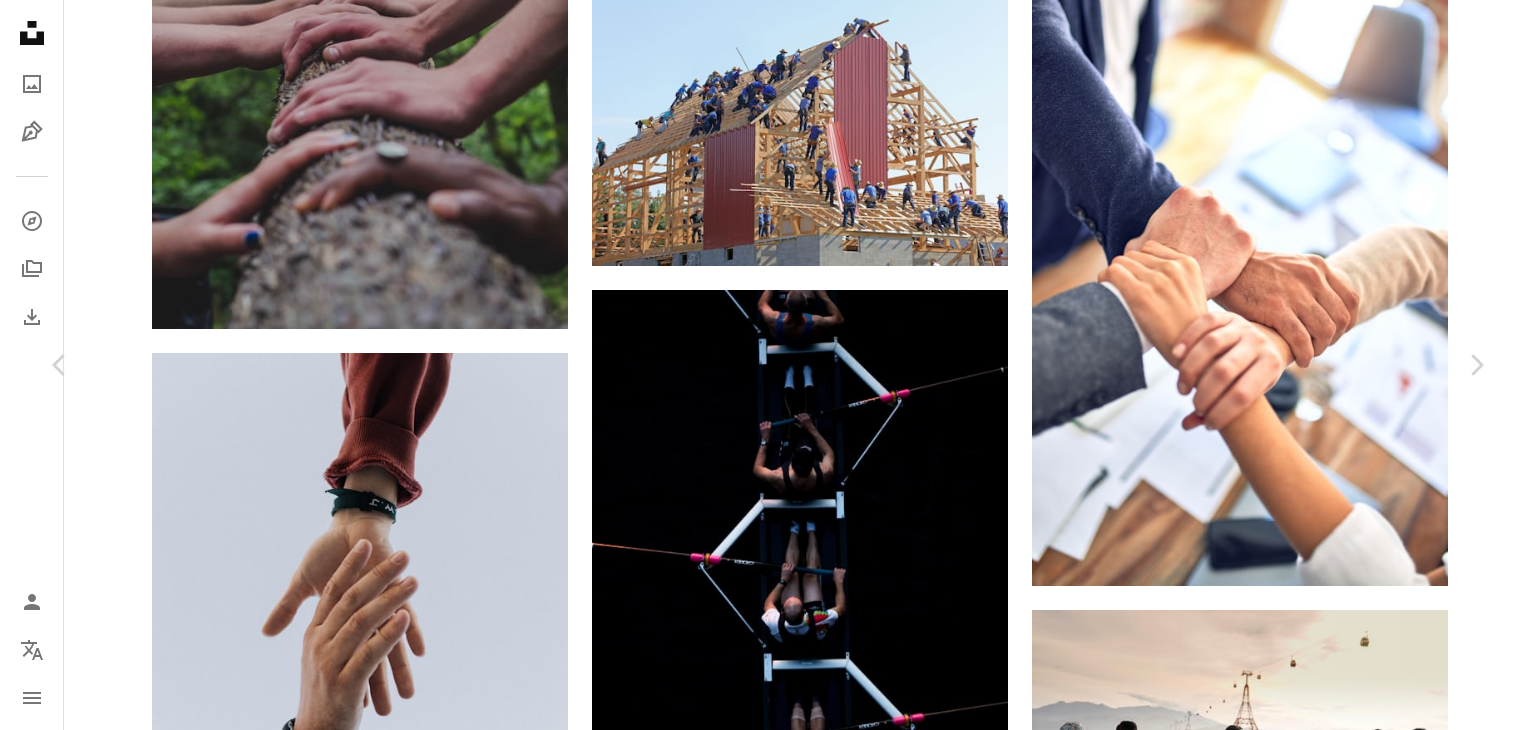 click on "An X shape" at bounding box center [20, 20] 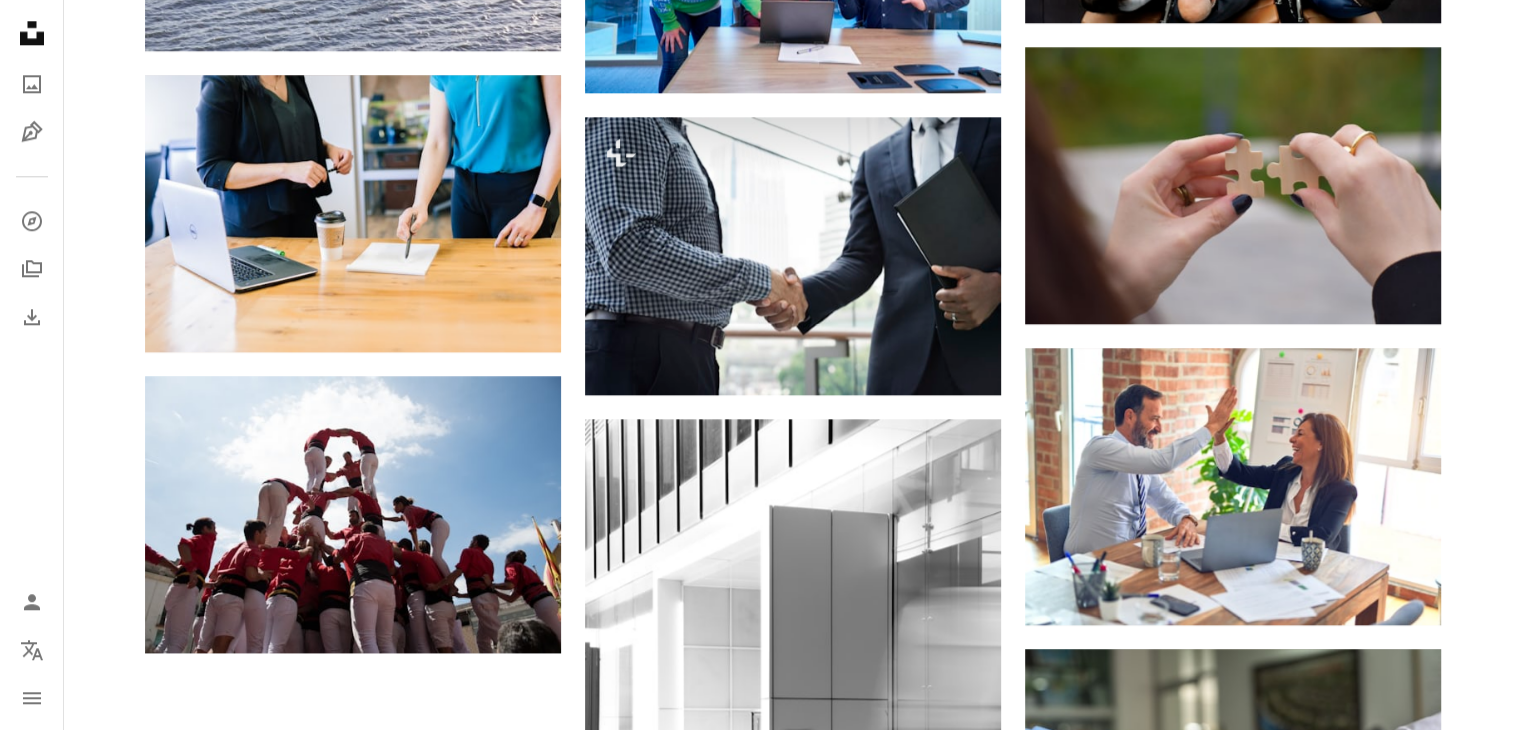 scroll, scrollTop: 2100, scrollLeft: 0, axis: vertical 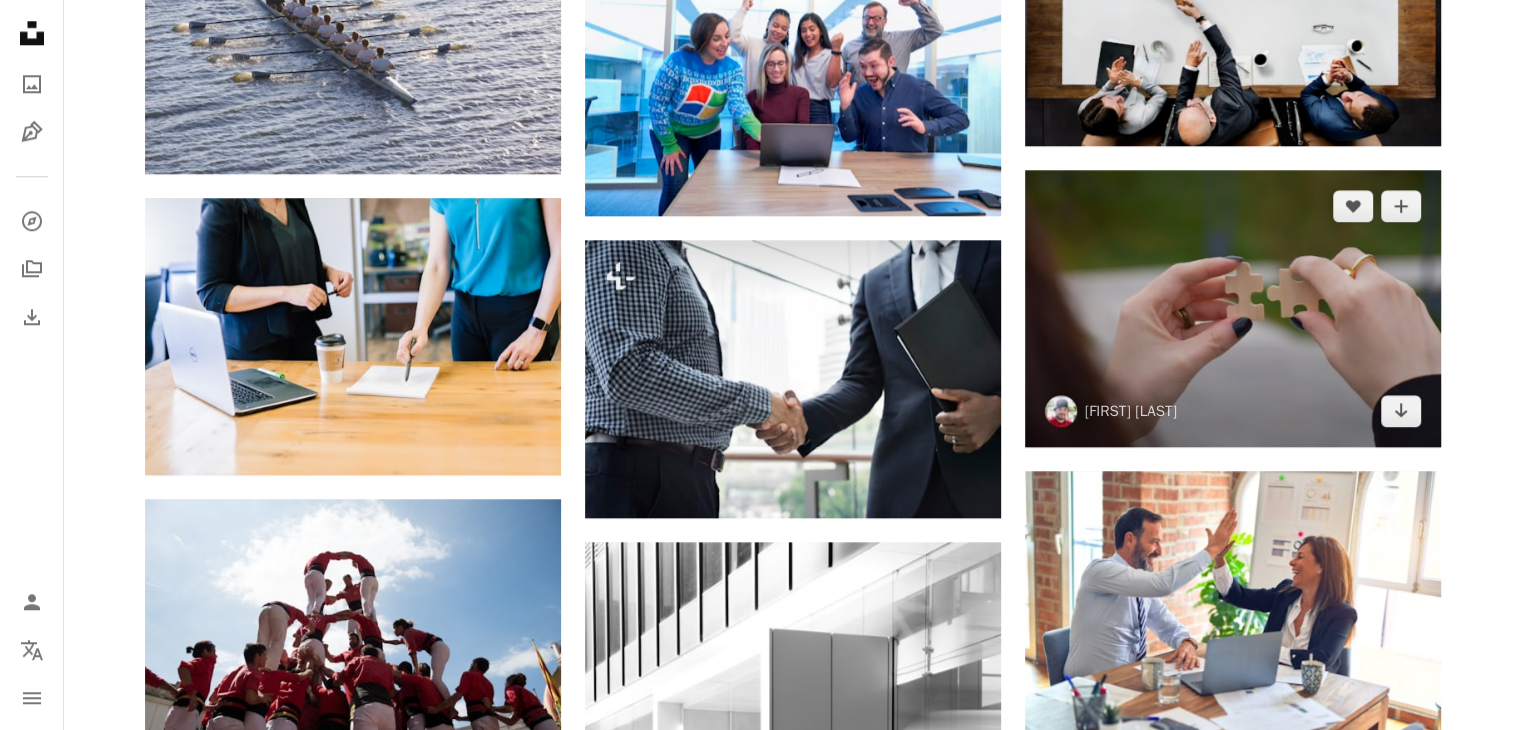 click at bounding box center [1233, 308] 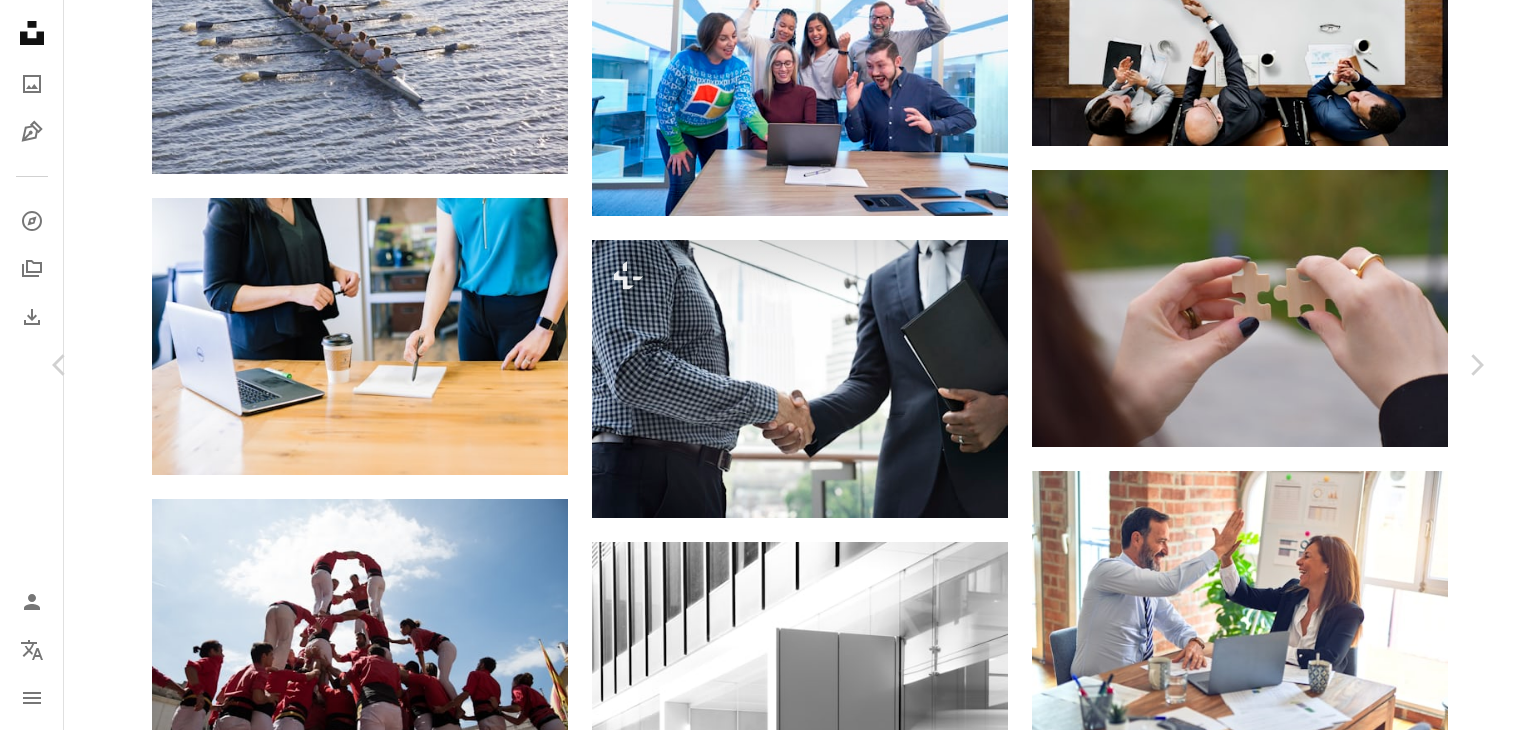 click on "An X shape" at bounding box center [20, 20] 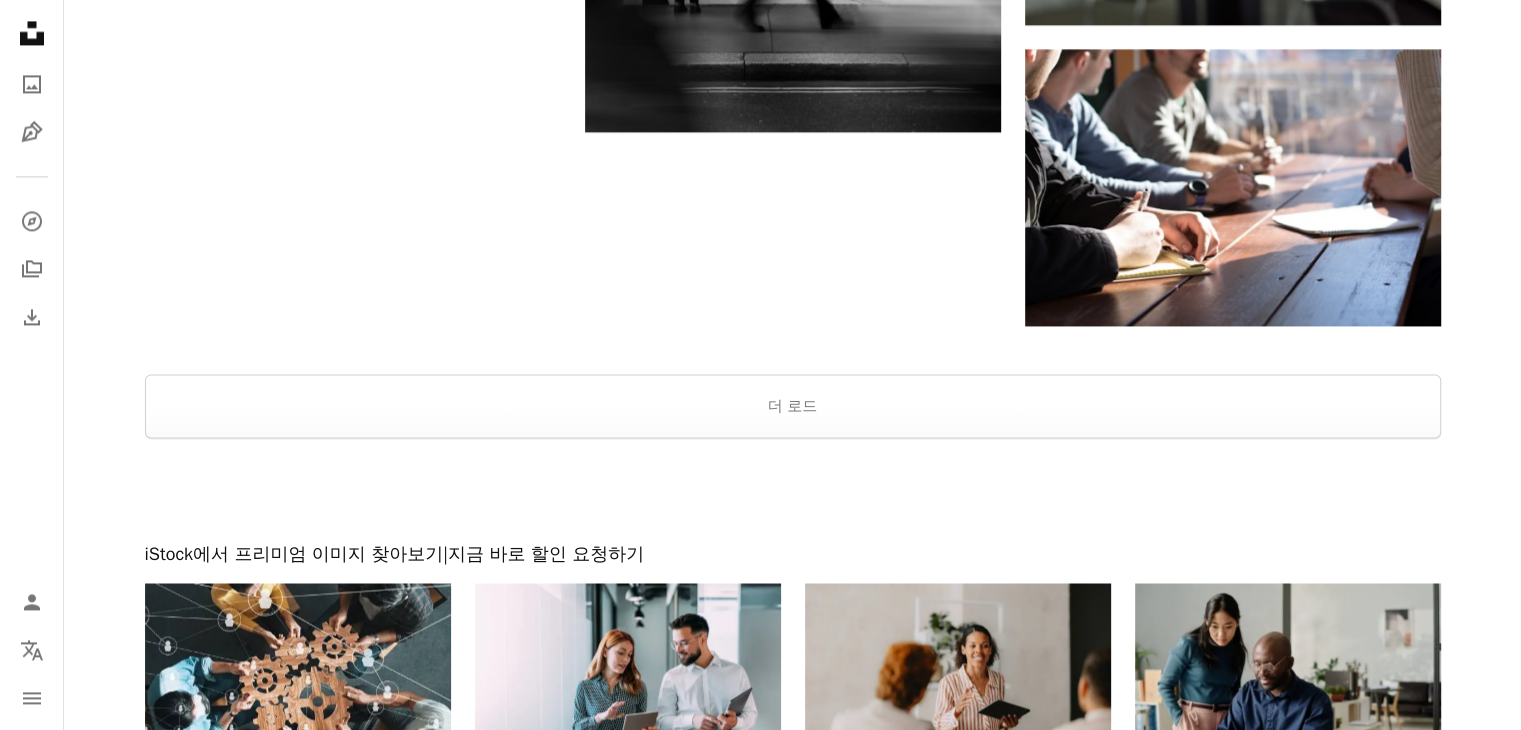scroll, scrollTop: 3300, scrollLeft: 0, axis: vertical 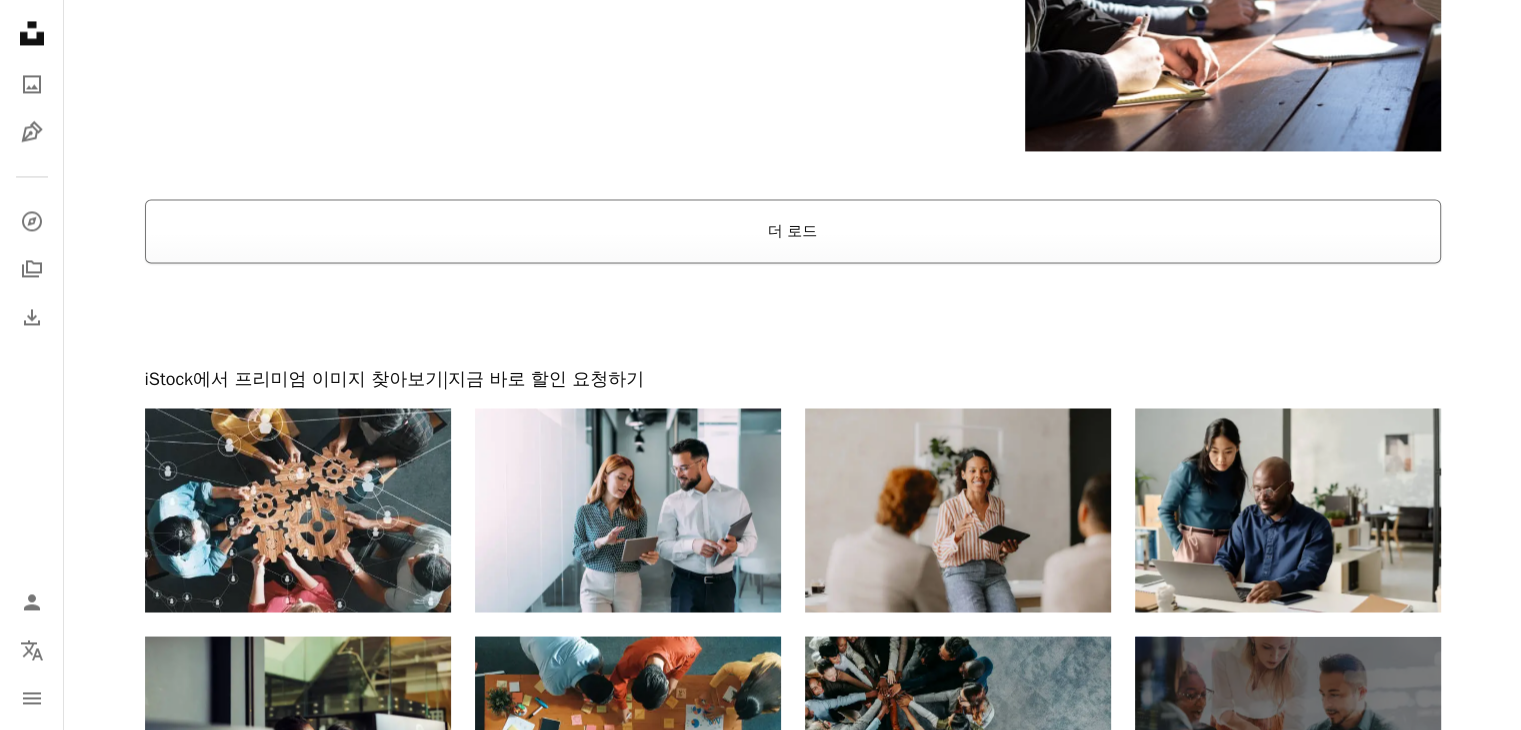 click on "더 로드" at bounding box center (793, 231) 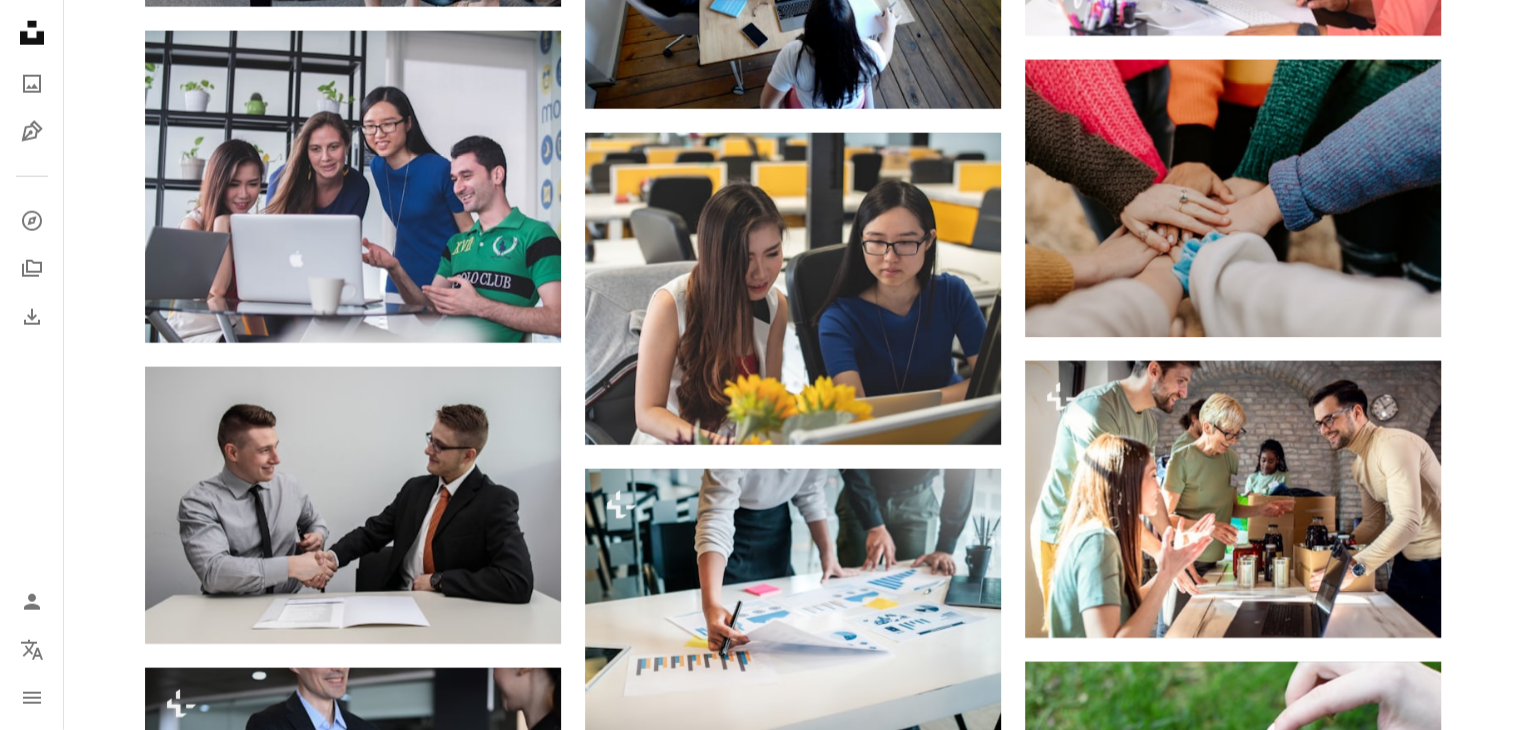 scroll, scrollTop: 5300, scrollLeft: 0, axis: vertical 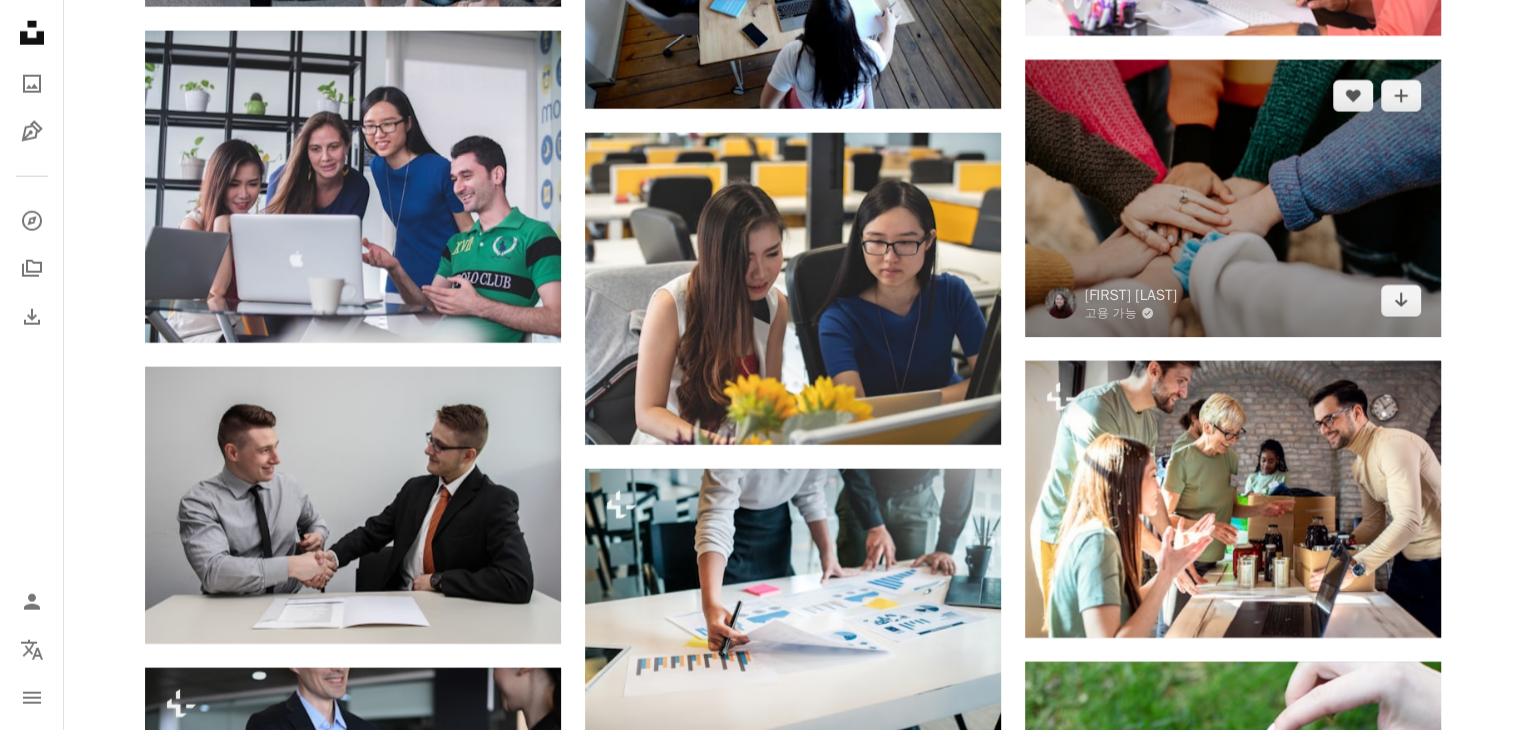 click at bounding box center [1233, 198] 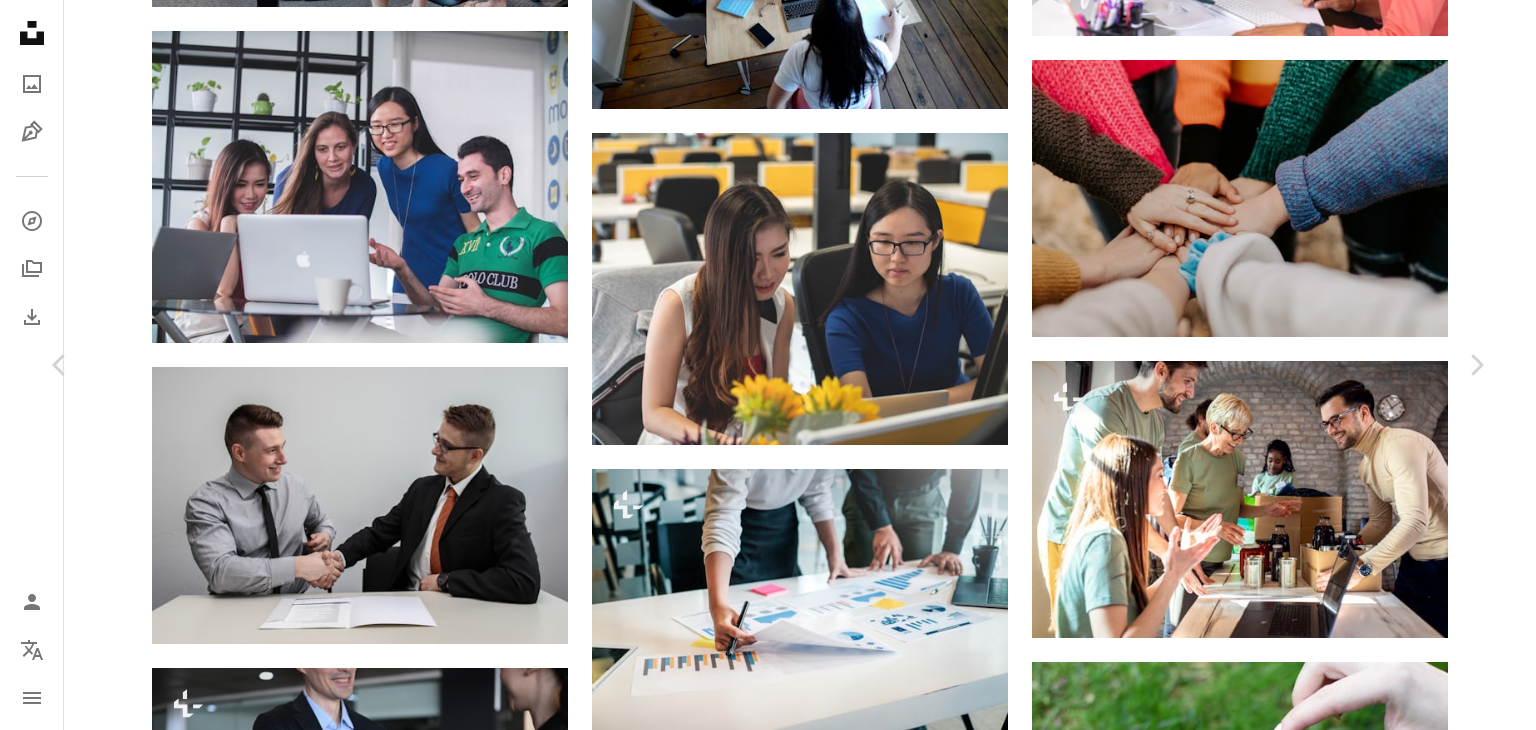 click on "An X shape" at bounding box center [20, 20] 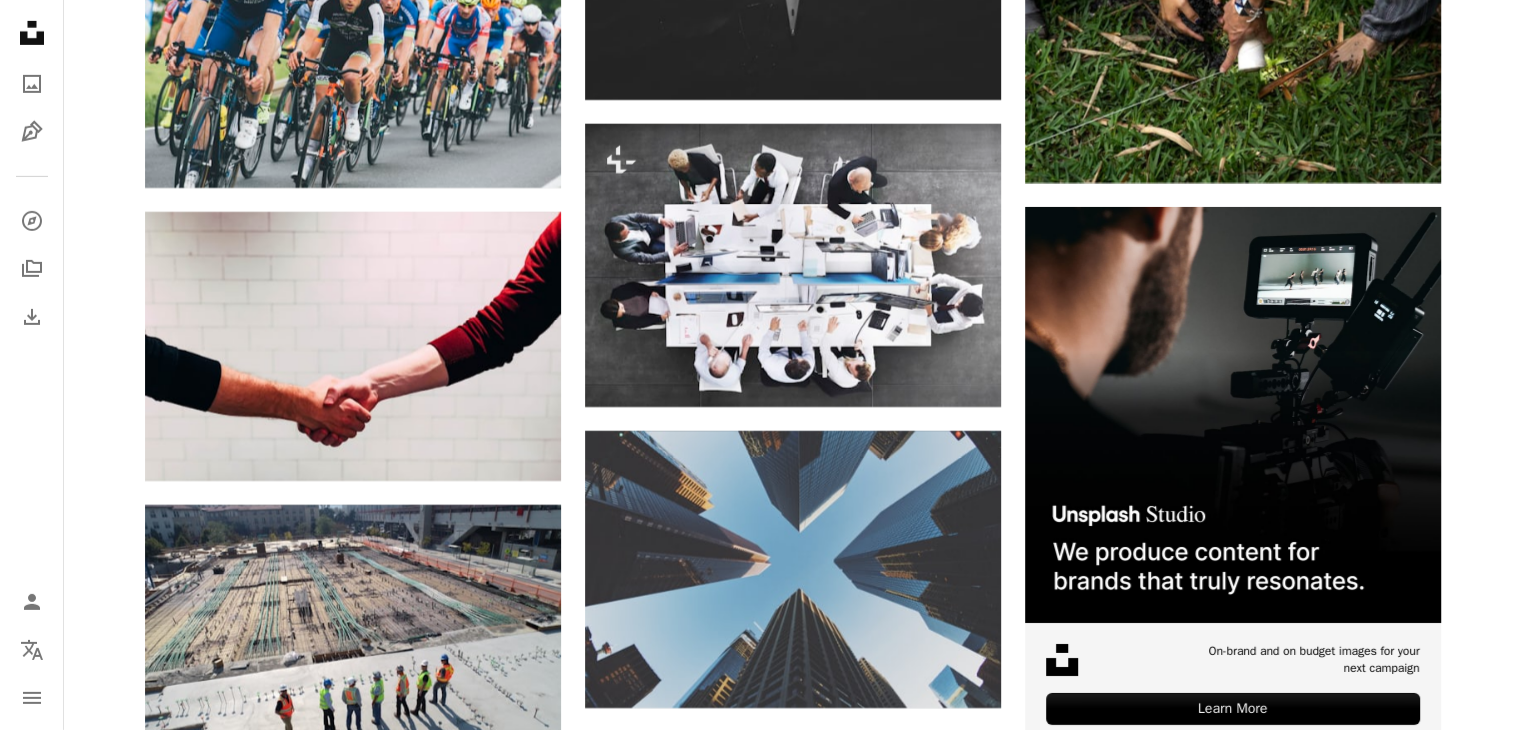 scroll, scrollTop: 7000, scrollLeft: 0, axis: vertical 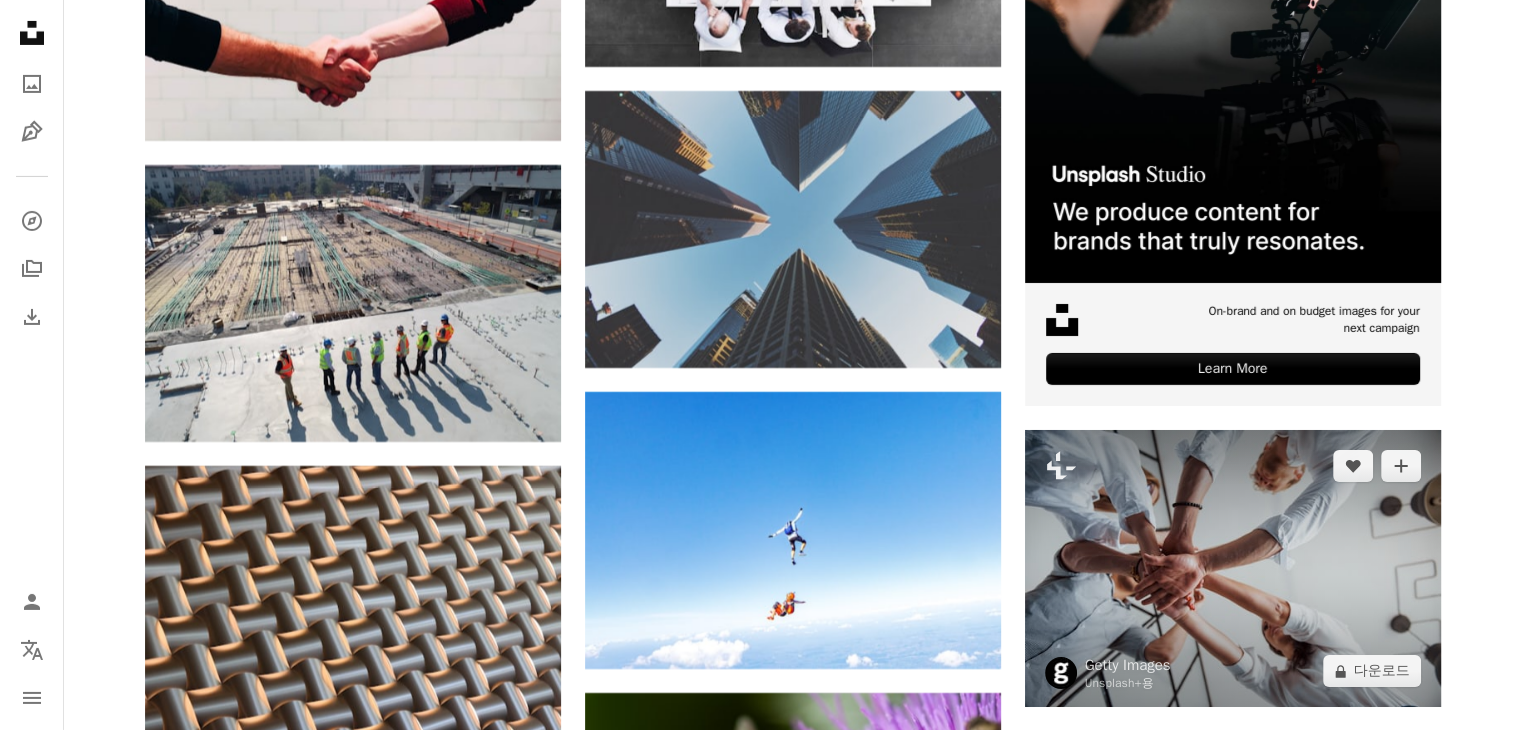 click at bounding box center (1233, 569) 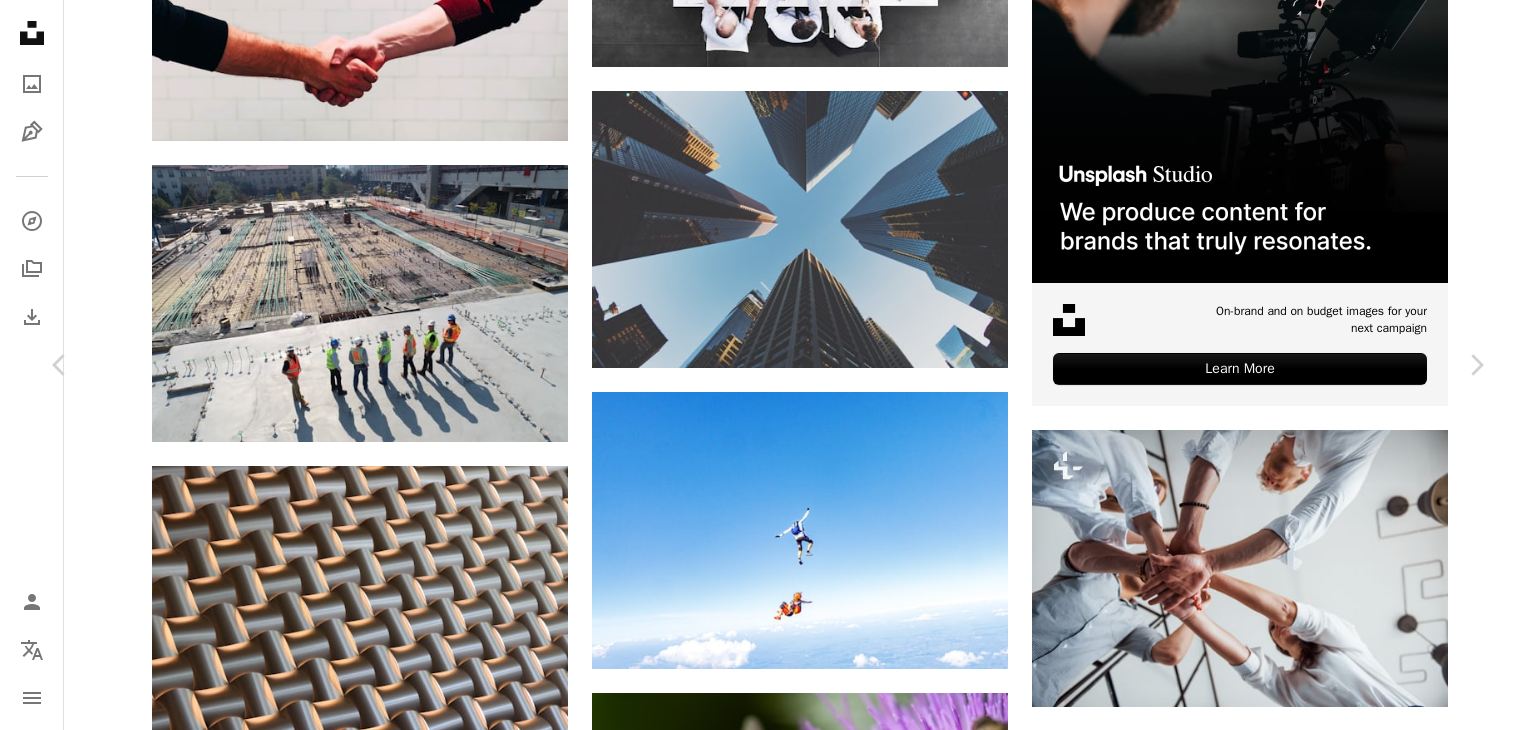 click on "A lock 다운로드" at bounding box center (1331, 3821) 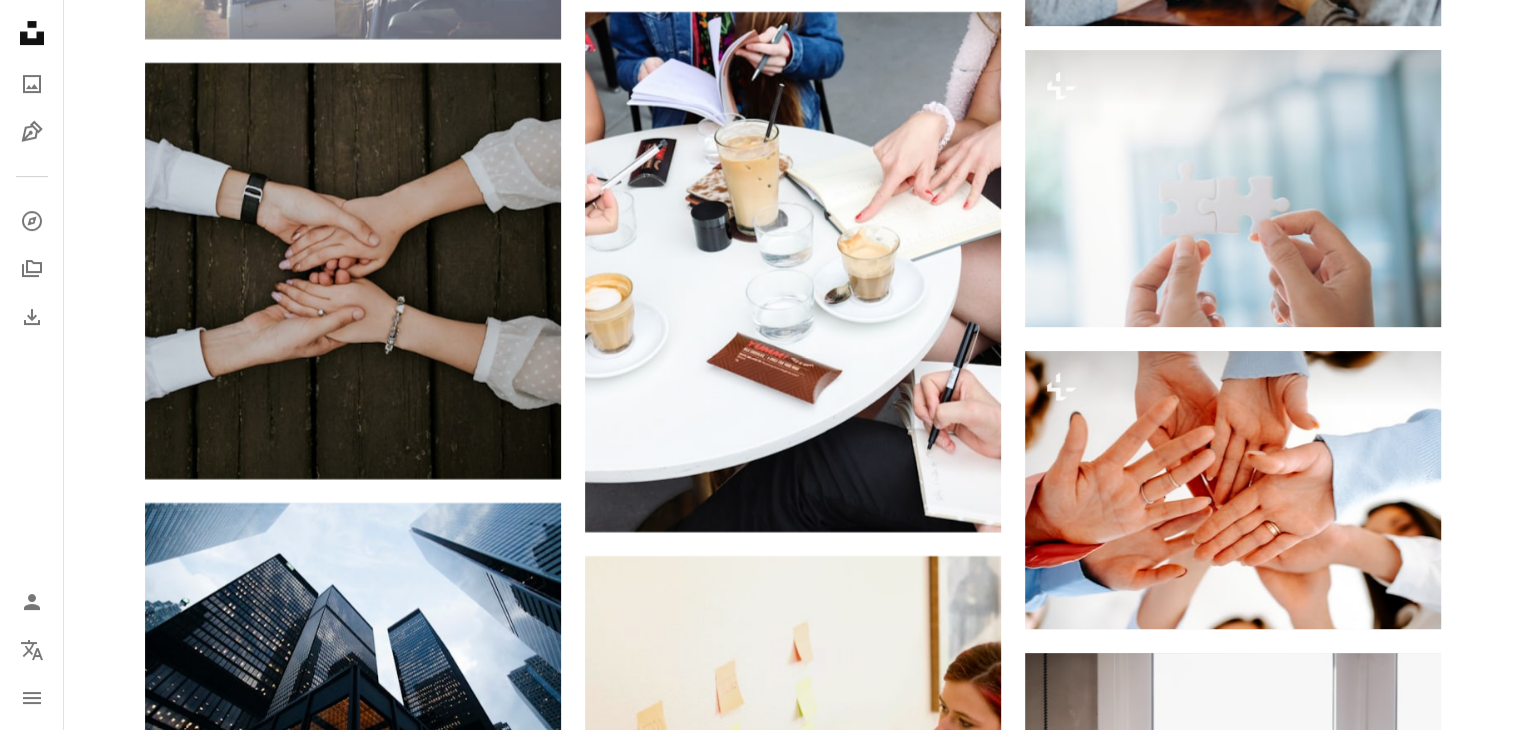 scroll, scrollTop: 8300, scrollLeft: 0, axis: vertical 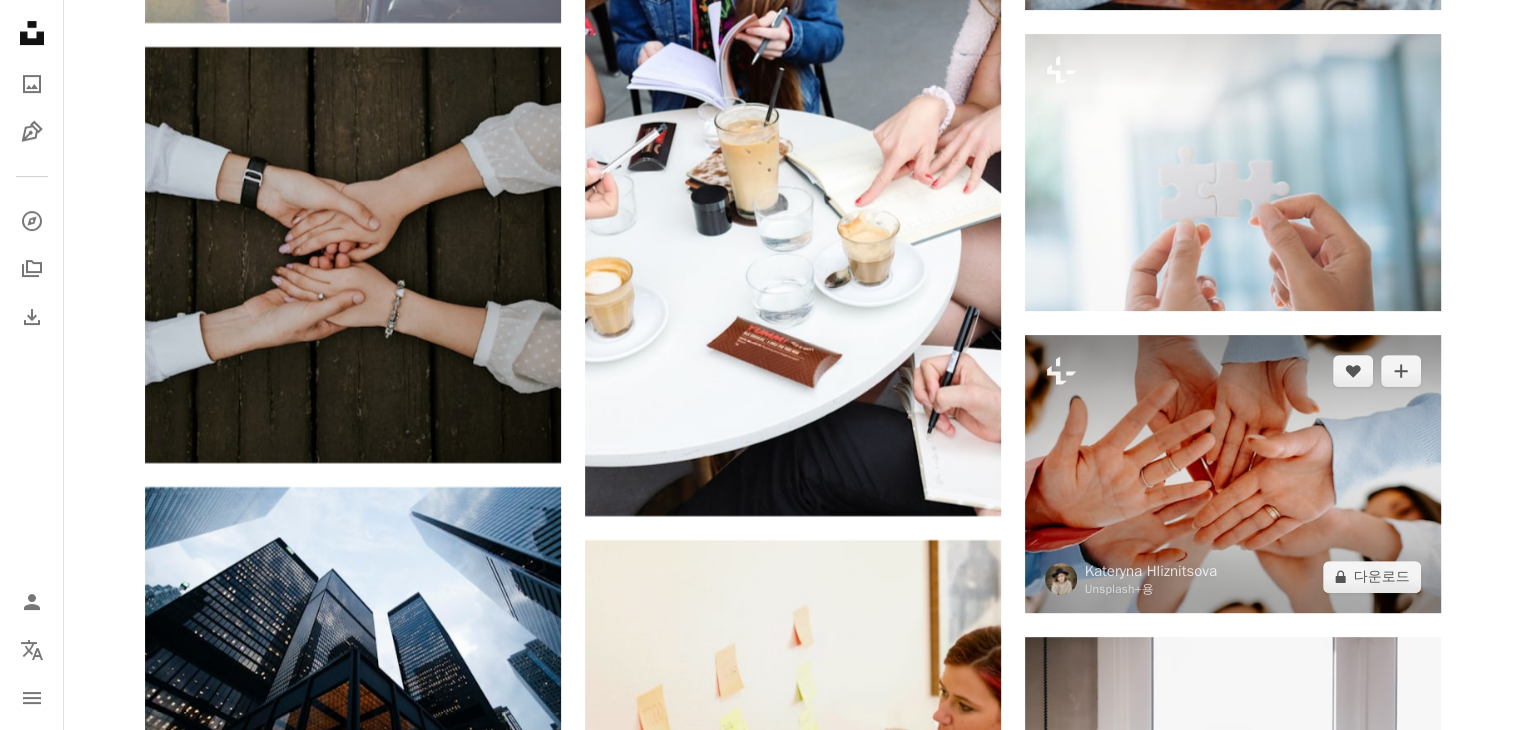 click at bounding box center [1233, 474] 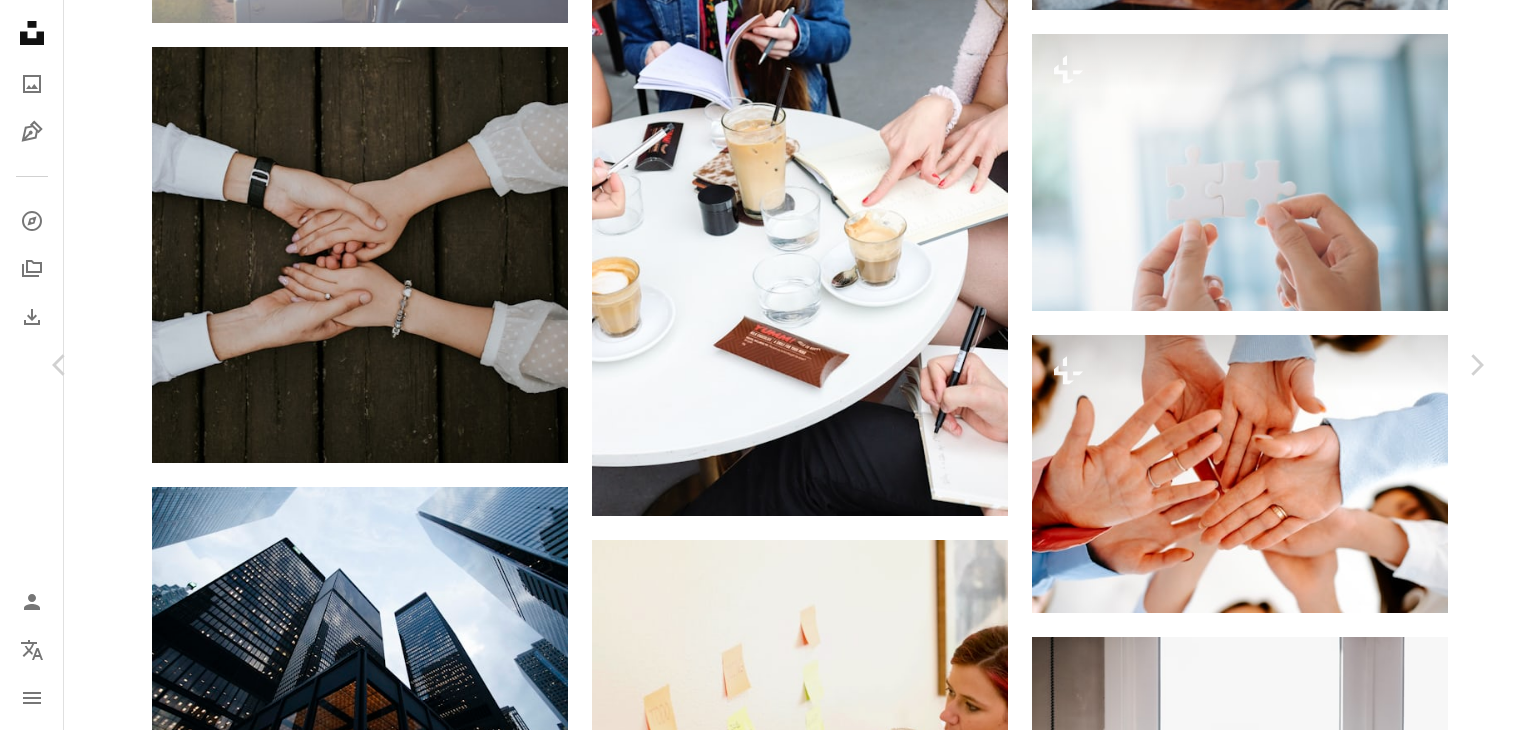 click on "An X shape Chevron left Chevron right [PERSON] Unsplash+ 용 A heart A plus sign A lock 다운로드 Zoom in A forward-right arrow 공유 More Actions Calendar outlined [DATE] 에 게시됨 Safety Unsplash+ 라이선스 에 따른 라이선스 부여 팀 여성 커뮤니티 여성 친구 손을 그룹 스튜디오 항의 함께 일하기 여성 그룹 공동으로 일하다 세대 핵심가치 연대 자매 소녀시대 다세대 사교 클럽 Creative Commons 이미지 이 시리즈의 다른 콘텐츠 Chevron right Plus sign for Unsplash+ Plus sign for Unsplash+ Plus sign for Unsplash+ Plus sign for Unsplash+ Plus sign for Unsplash+ Plus sign for Unsplash+ Plus sign for Unsplash+ Plus sign for Unsplash+ Plus sign for Unsplash+ Plus sign for Unsplash+" at bounding box center (768, 4995) 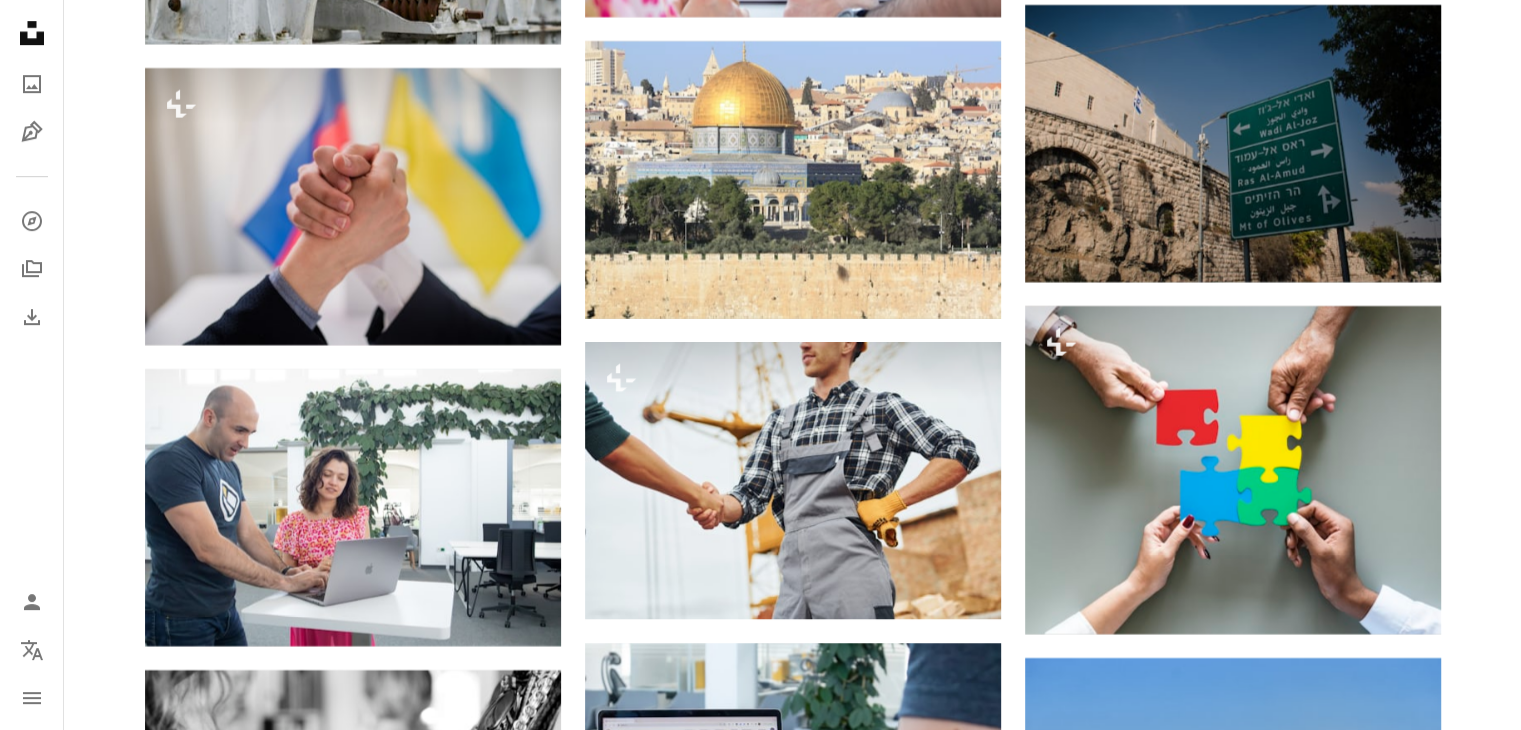 scroll, scrollTop: 16100, scrollLeft: 0, axis: vertical 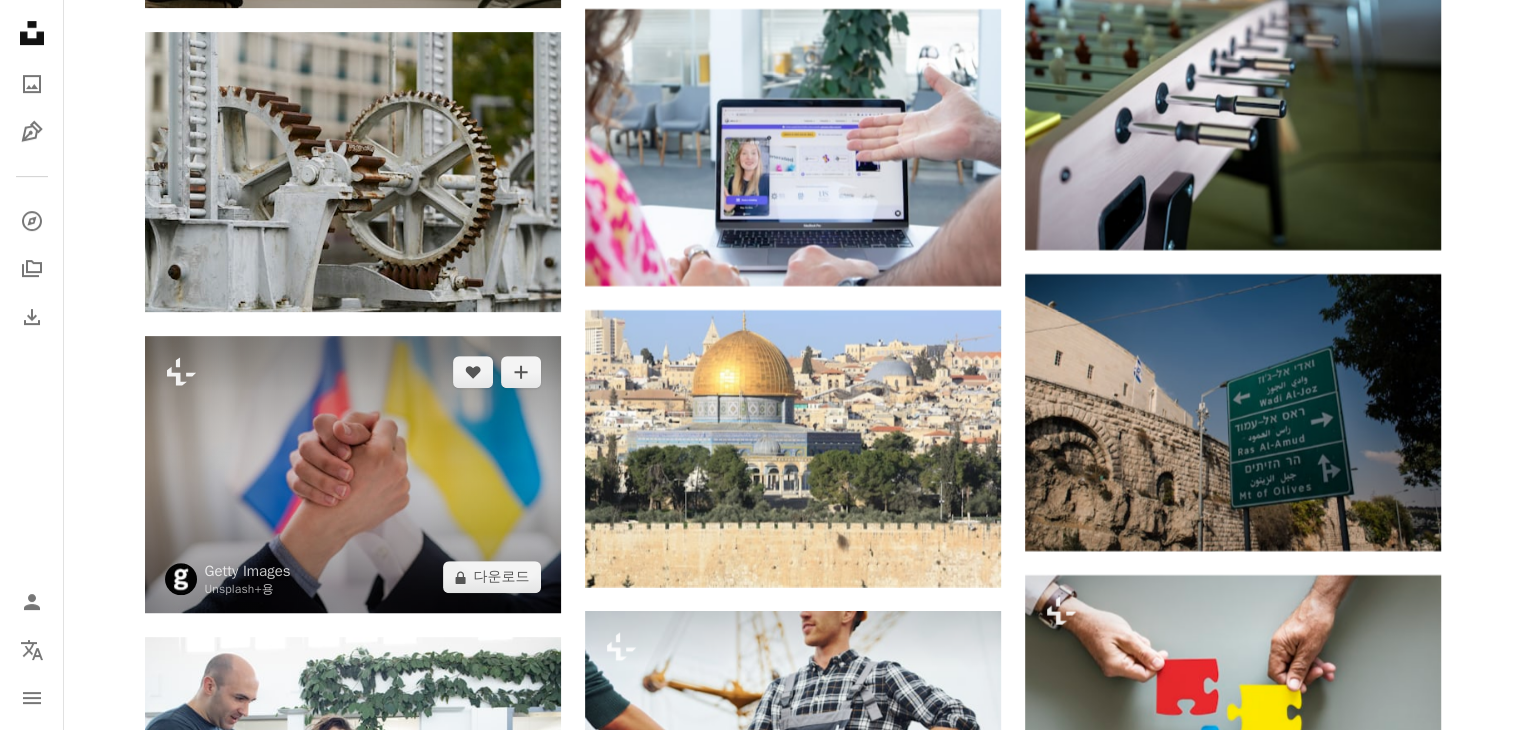click at bounding box center [353, 474] 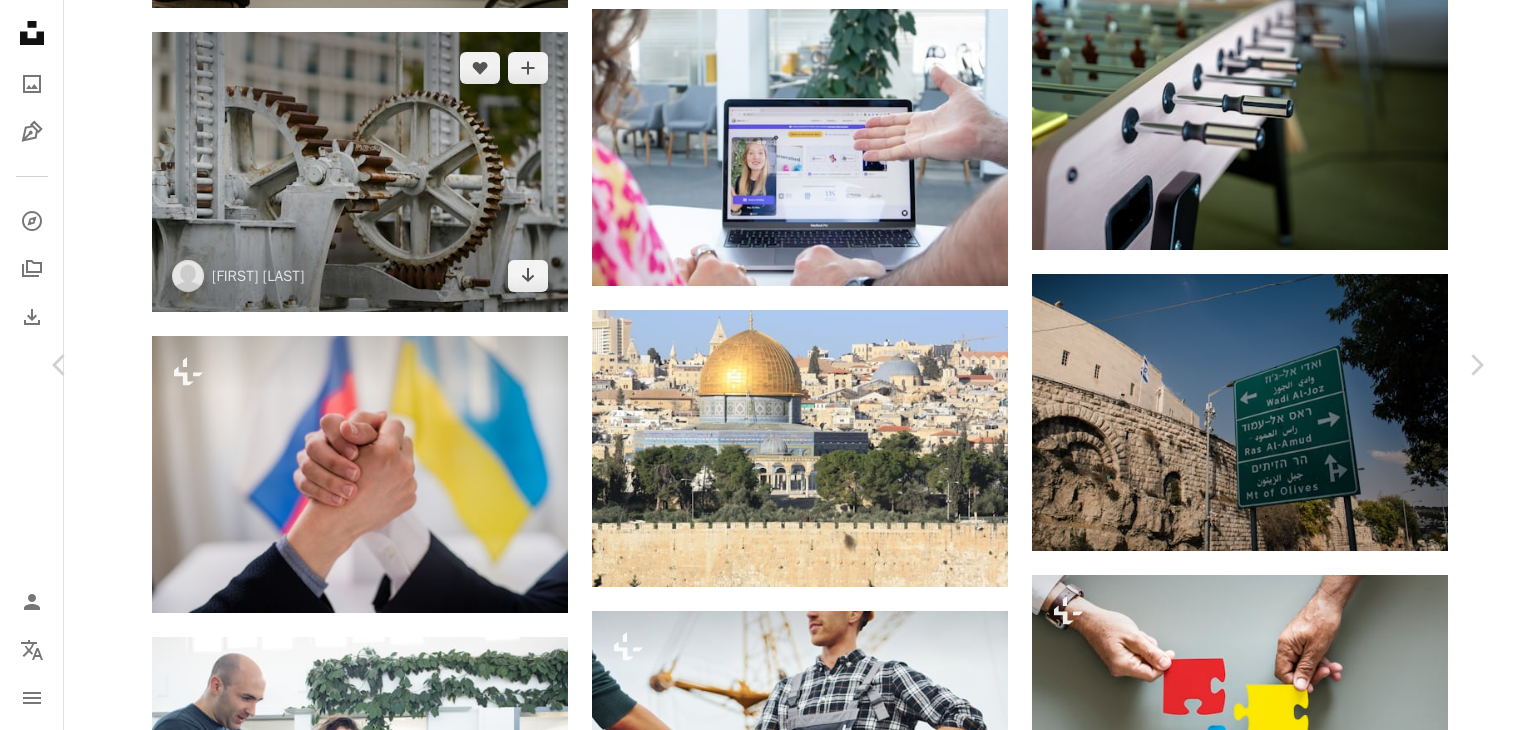 click on "An X shape" at bounding box center (20, 20) 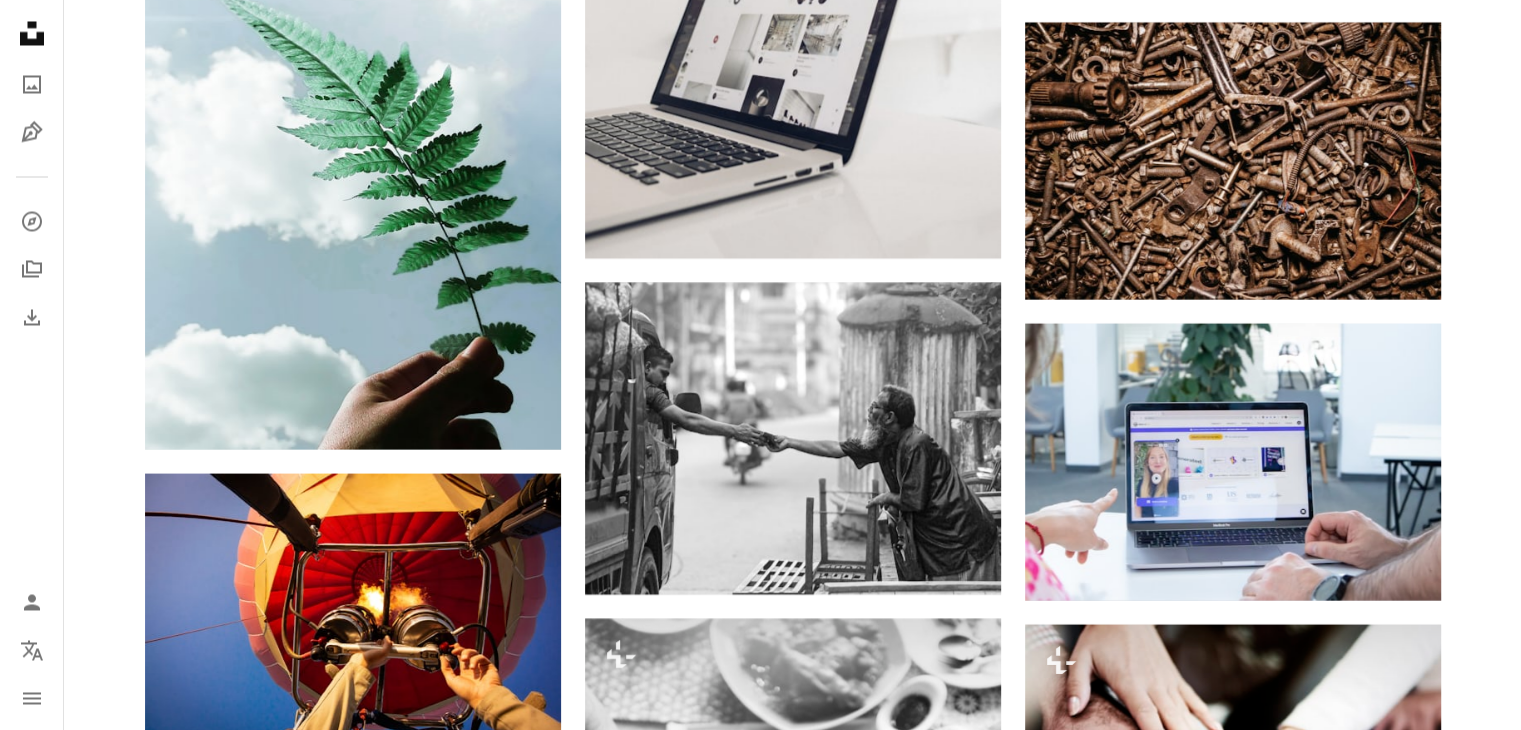scroll, scrollTop: 19200, scrollLeft: 0, axis: vertical 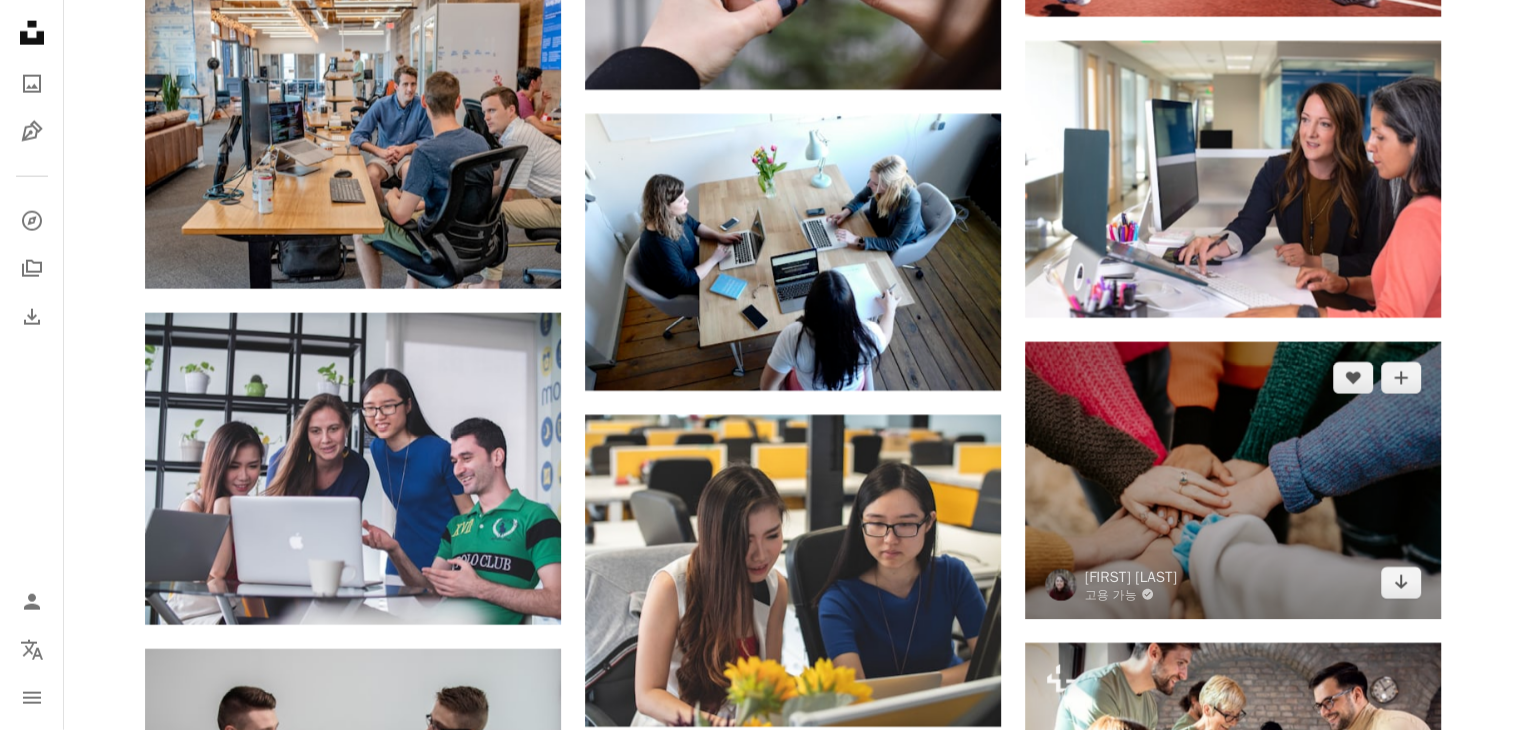 click at bounding box center [1233, 480] 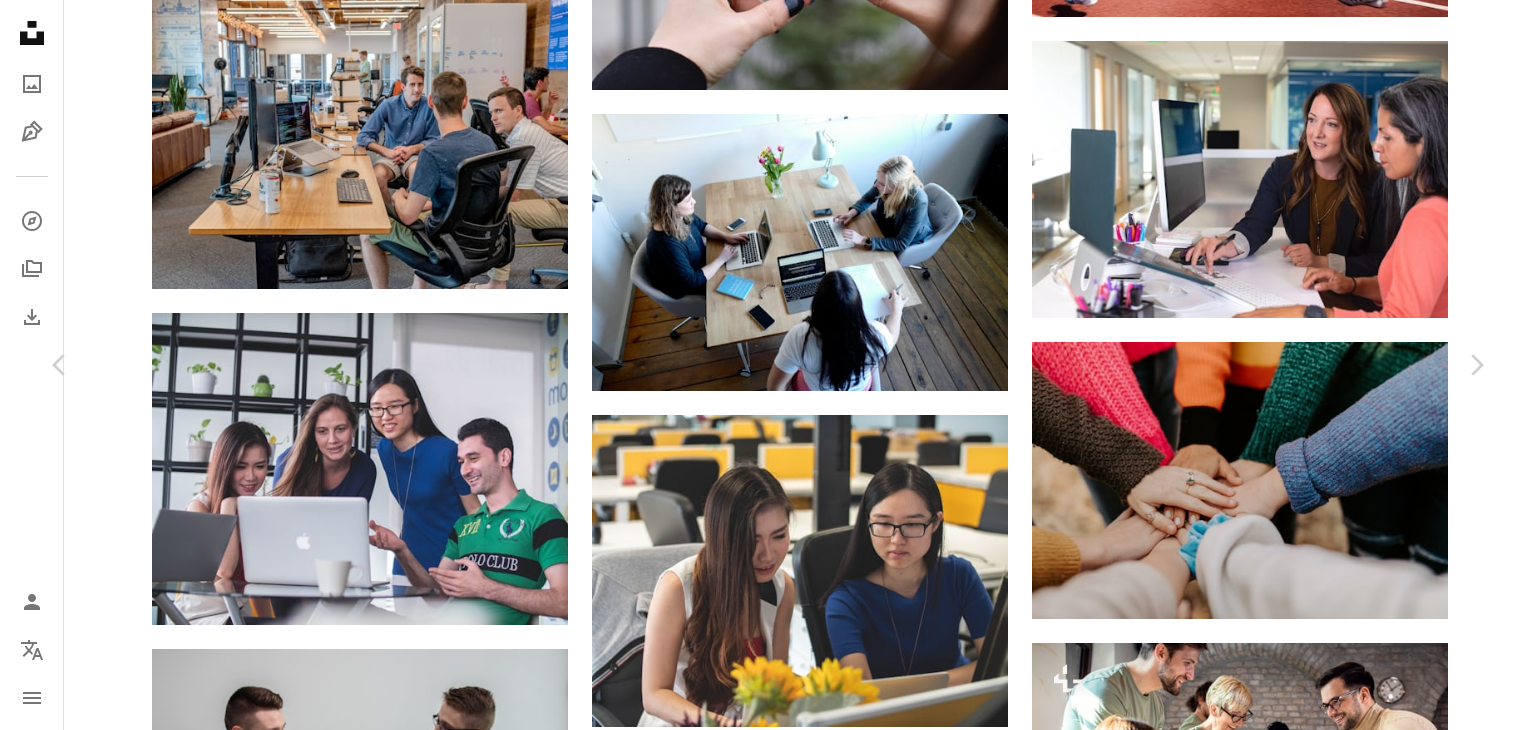 click on "무료 다운로드" at bounding box center [1290, 17372] 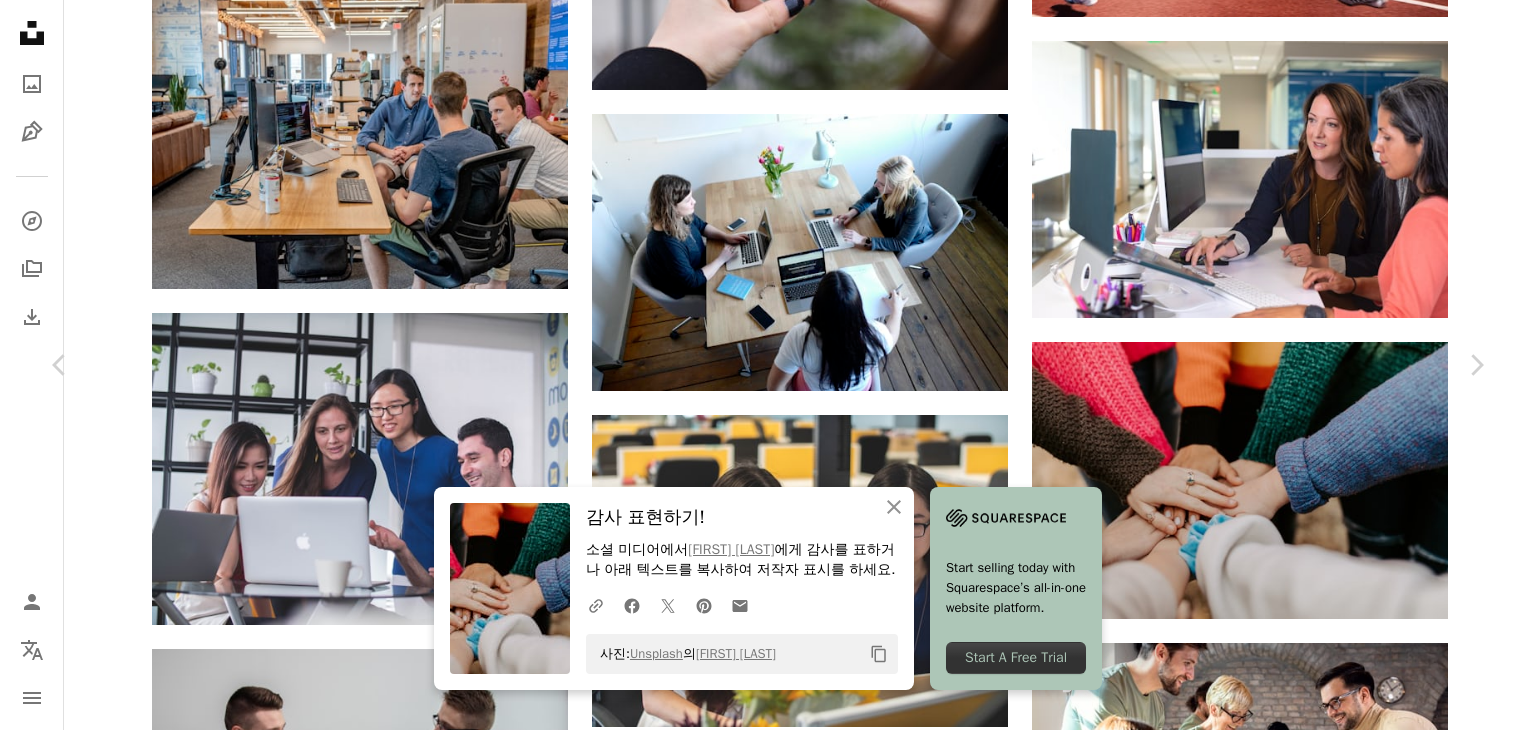 click on "[FIRST] [LAST] 고용 가능" at bounding box center [760, 17372] 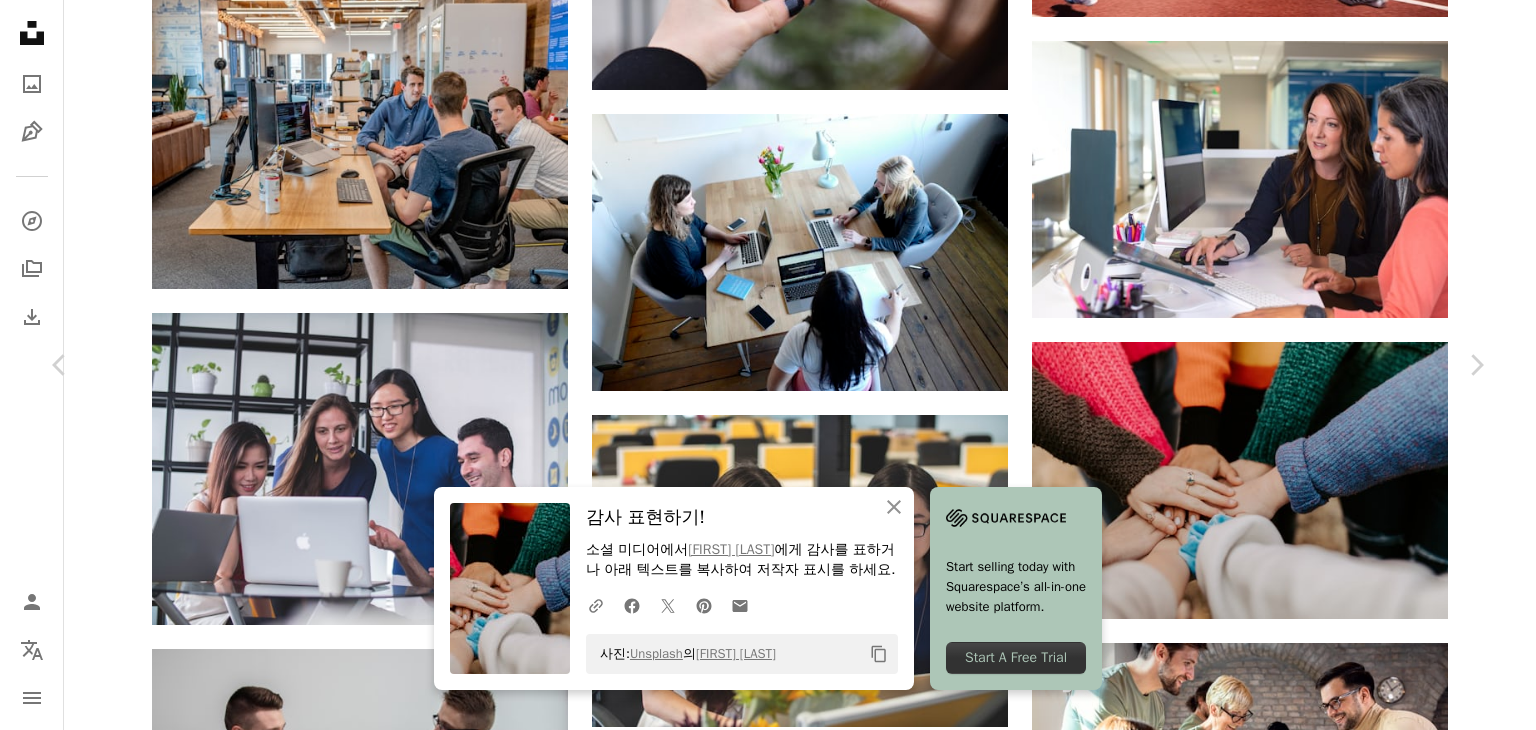 click on "An X shape" at bounding box center [20, 20] 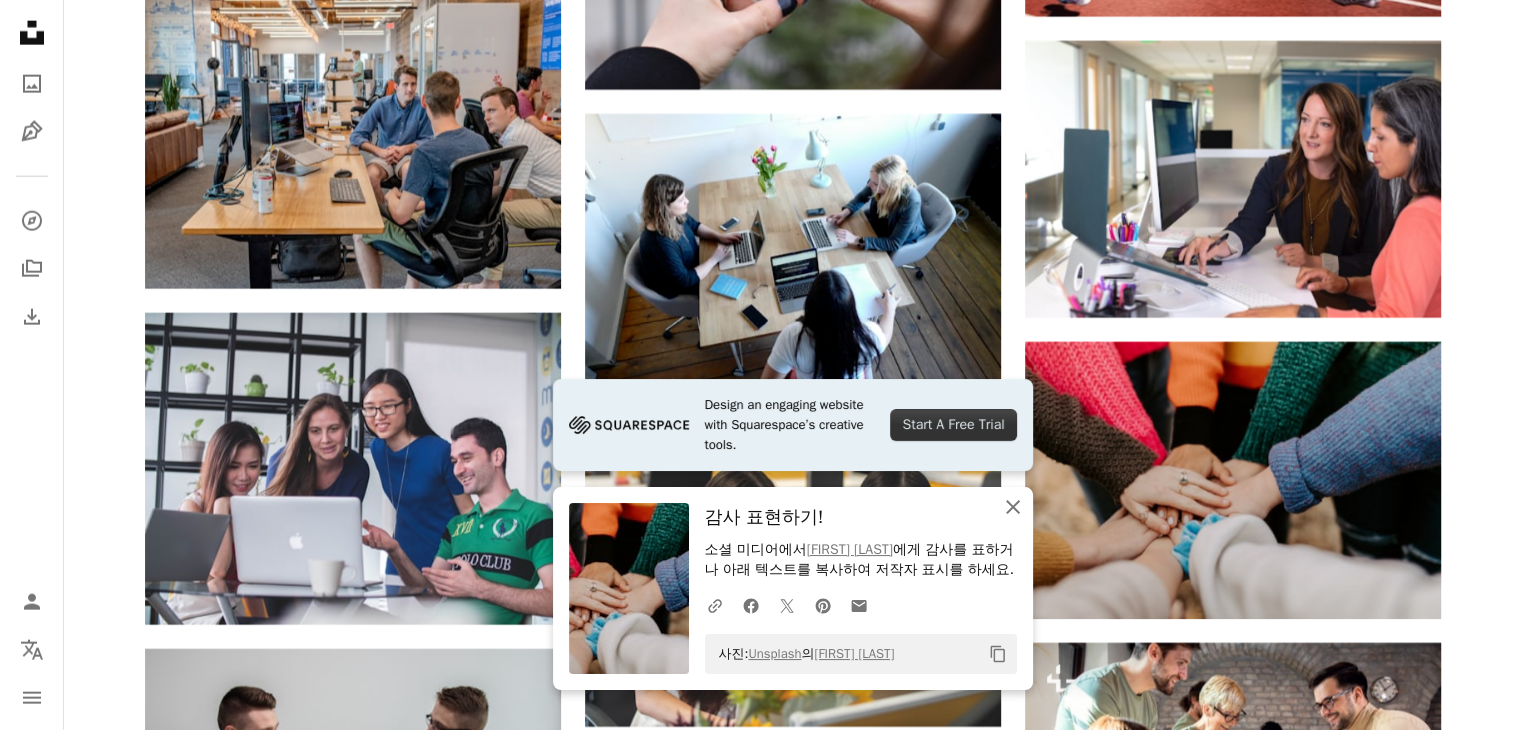 click on "An X shape" 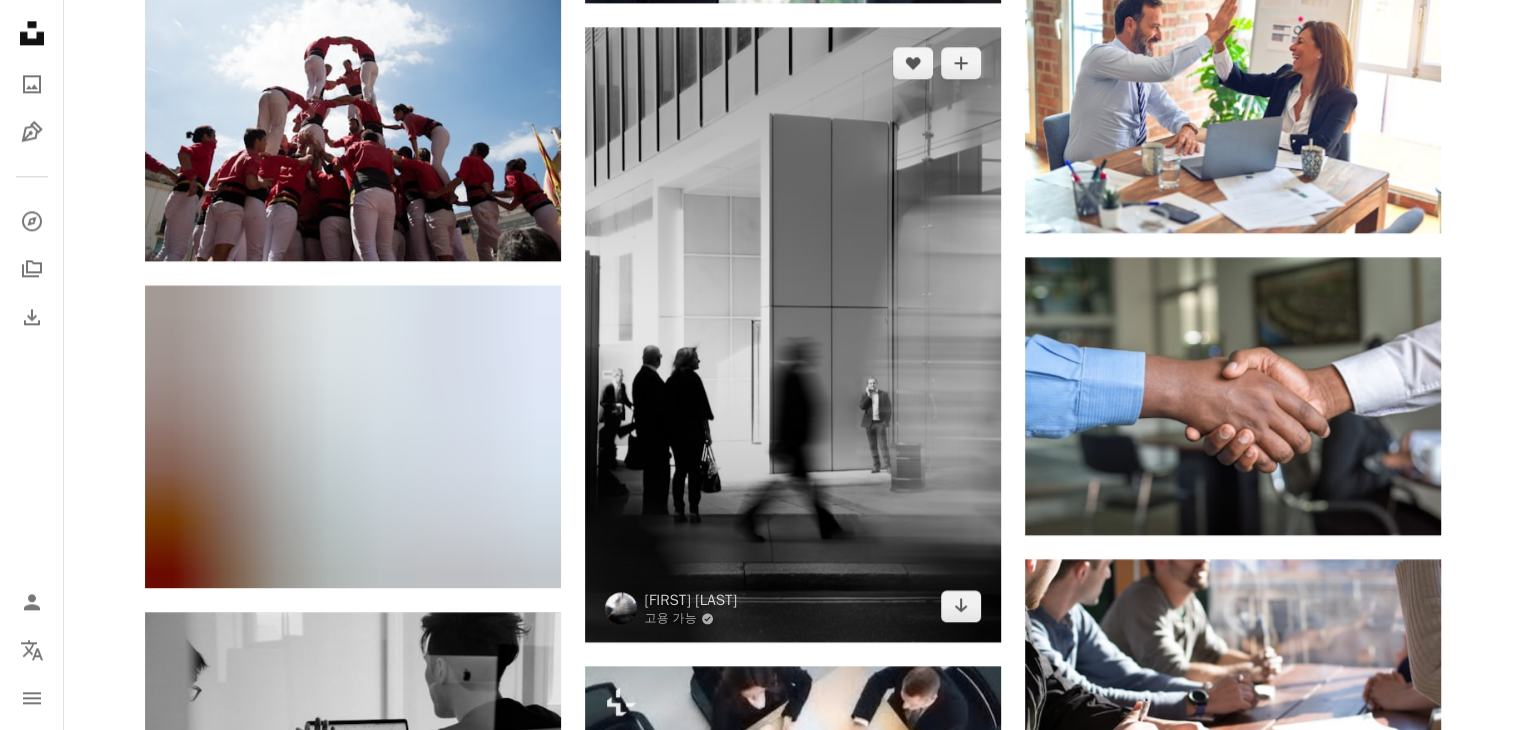 scroll, scrollTop: 2518, scrollLeft: 0, axis: vertical 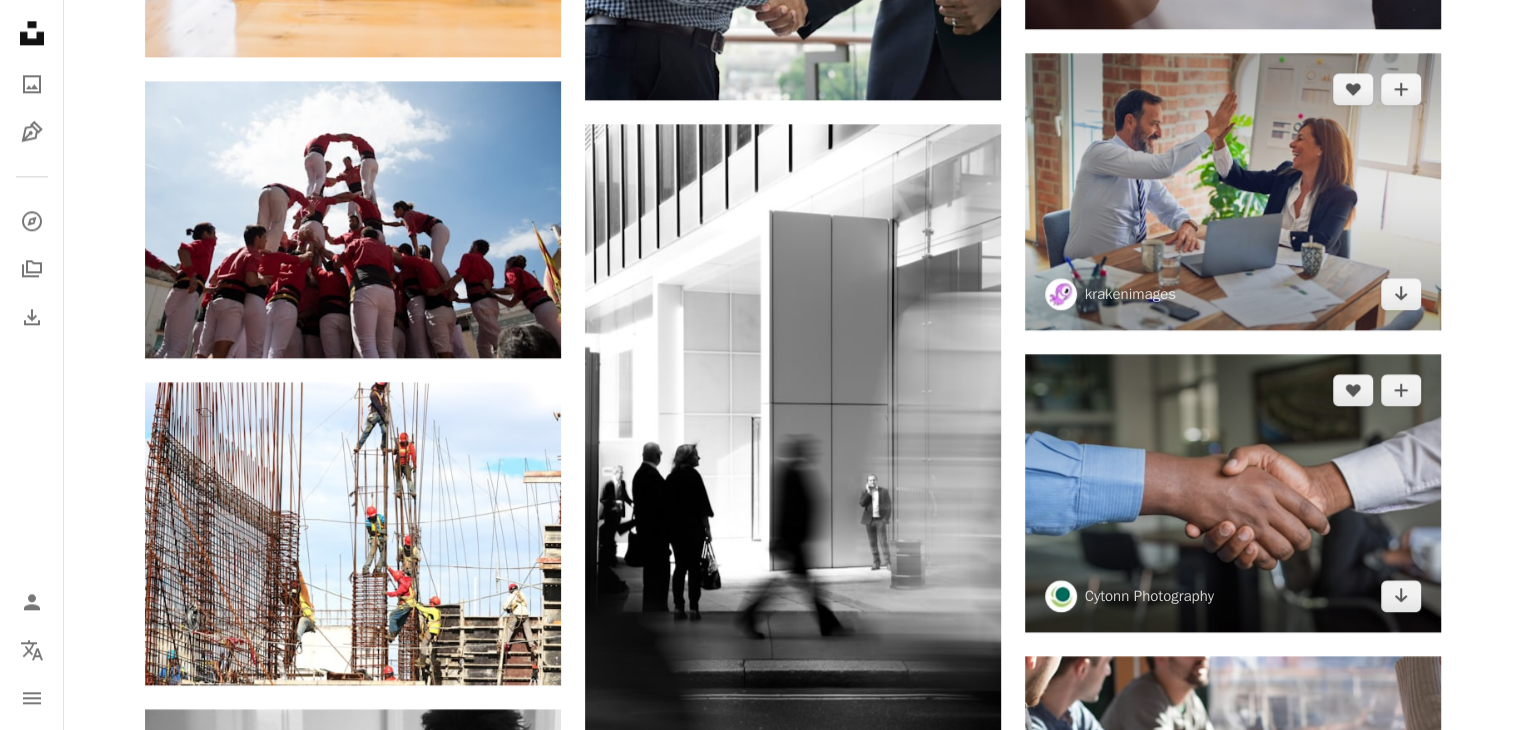 click on "–– ––– –––  –– ––– –  ––– –––  ––––  –   – –– –––  – – ––– –– –– –––– –– A website makes it real. Start A Free Trial A heart A plus sign [PERSON] Arrow pointing down A heart A plus sign [PERSON] Arrow pointing down Plus sign for Unsplash+ A heart A plus sign [PERSON] Unsplash+ 용 A lock 다운로드 A heart A plus sign [PERSON] Arrow pointing down A heart A plus sign [PERSON] Arrow pointing down A heart A plus sign [PERSON] Arrow pointing down A heart A plus sign [PERSON] Arrow pointing down A heart A plus sign [PERSON] 고용 가능 A checkmark inside of a circle Arrow pointing down Plus sign for Unsplash+ A heart A plus sign Getty Images Unsplash+ 용 A lock 다운로드 A heart A plus sign [PERSON] Arrow pointing down A heart A plus sign [PERSON] Arrow pointing down Plus sign for Unsplash+ A heart A plus sign Unsplash+ 용 A lock 다운로드 Plus sign for Unsplash+ A heart A plus sign Getty Images" at bounding box center (1233, 8903) 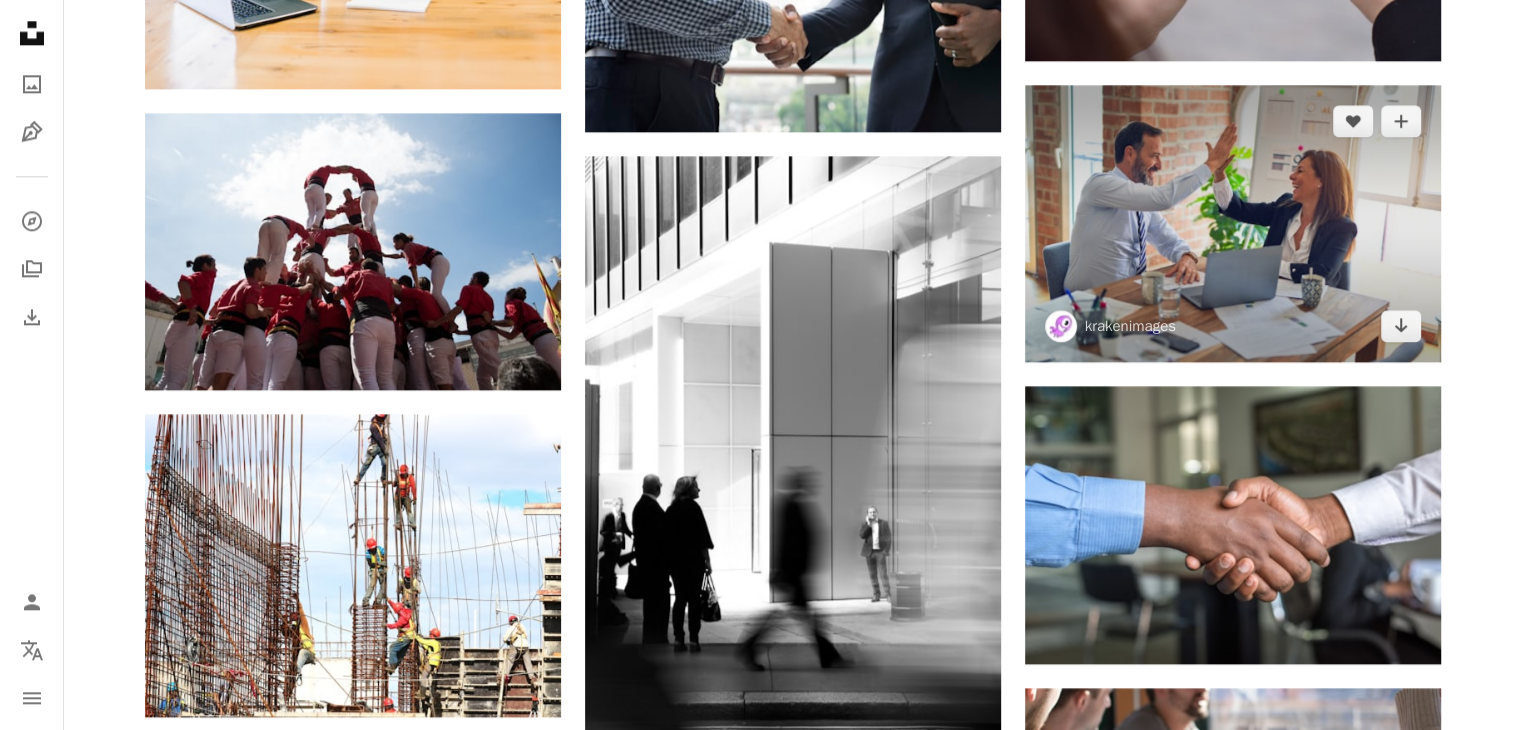 scroll, scrollTop: 0, scrollLeft: 0, axis: both 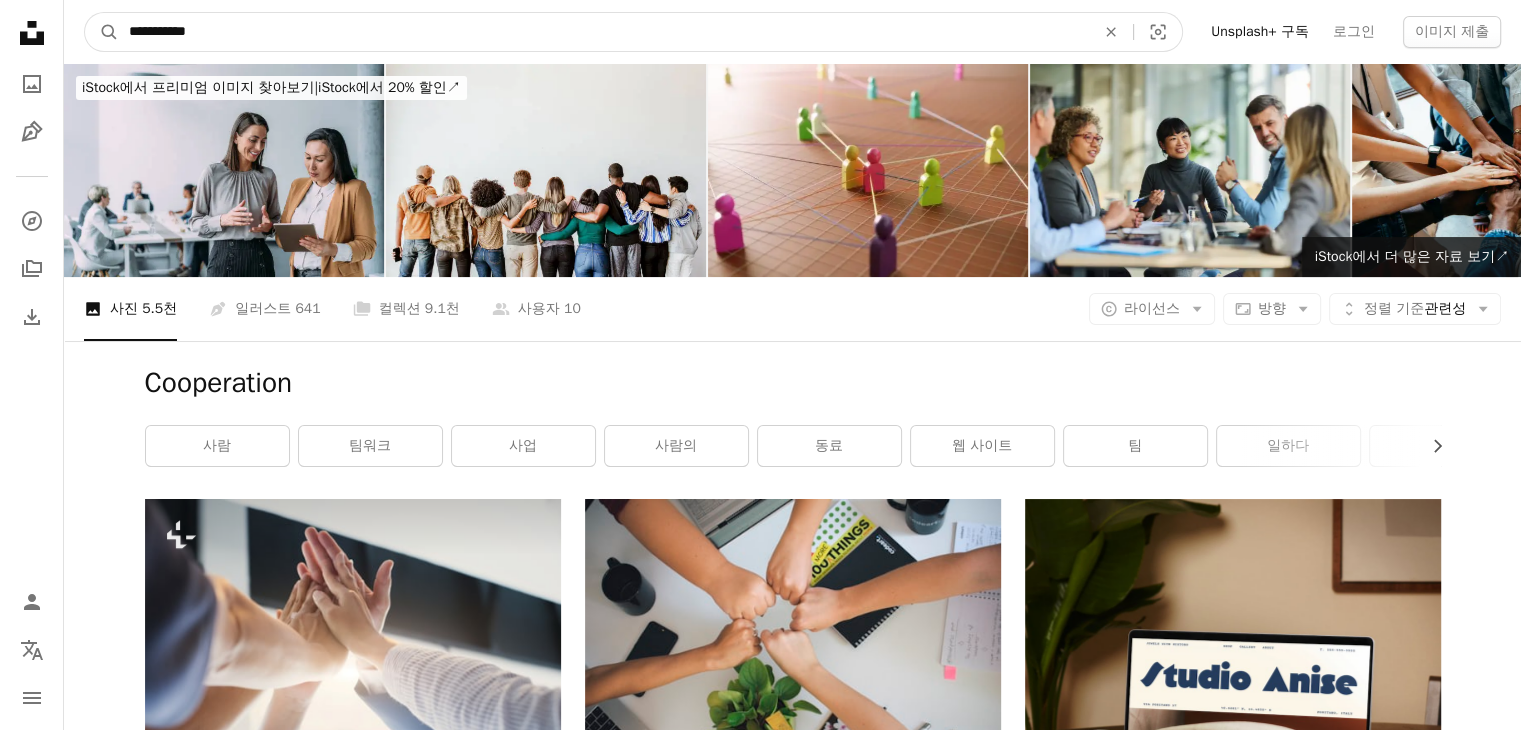 drag, startPoint x: 217, startPoint y: 34, endPoint x: 0, endPoint y: 28, distance: 217.08293 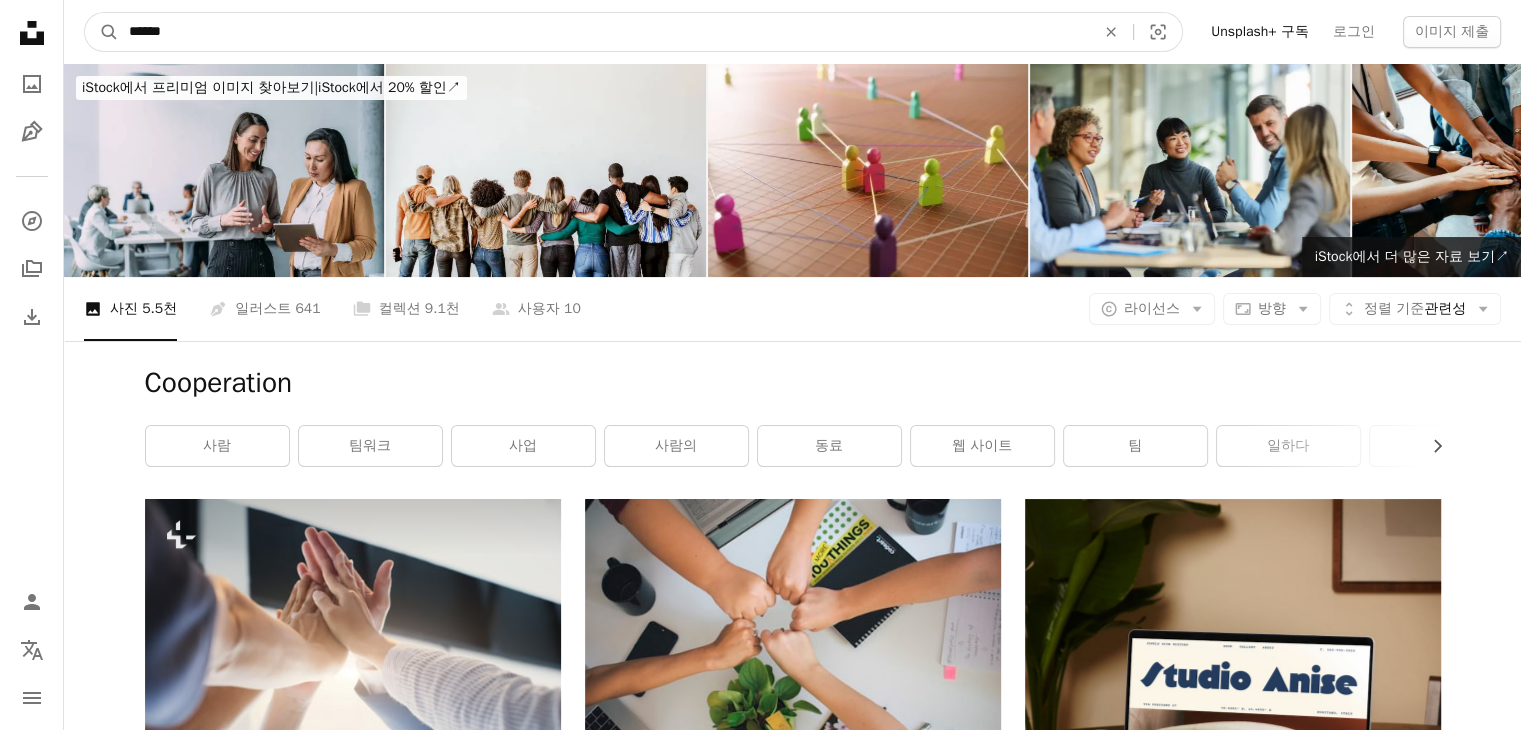 type on "******" 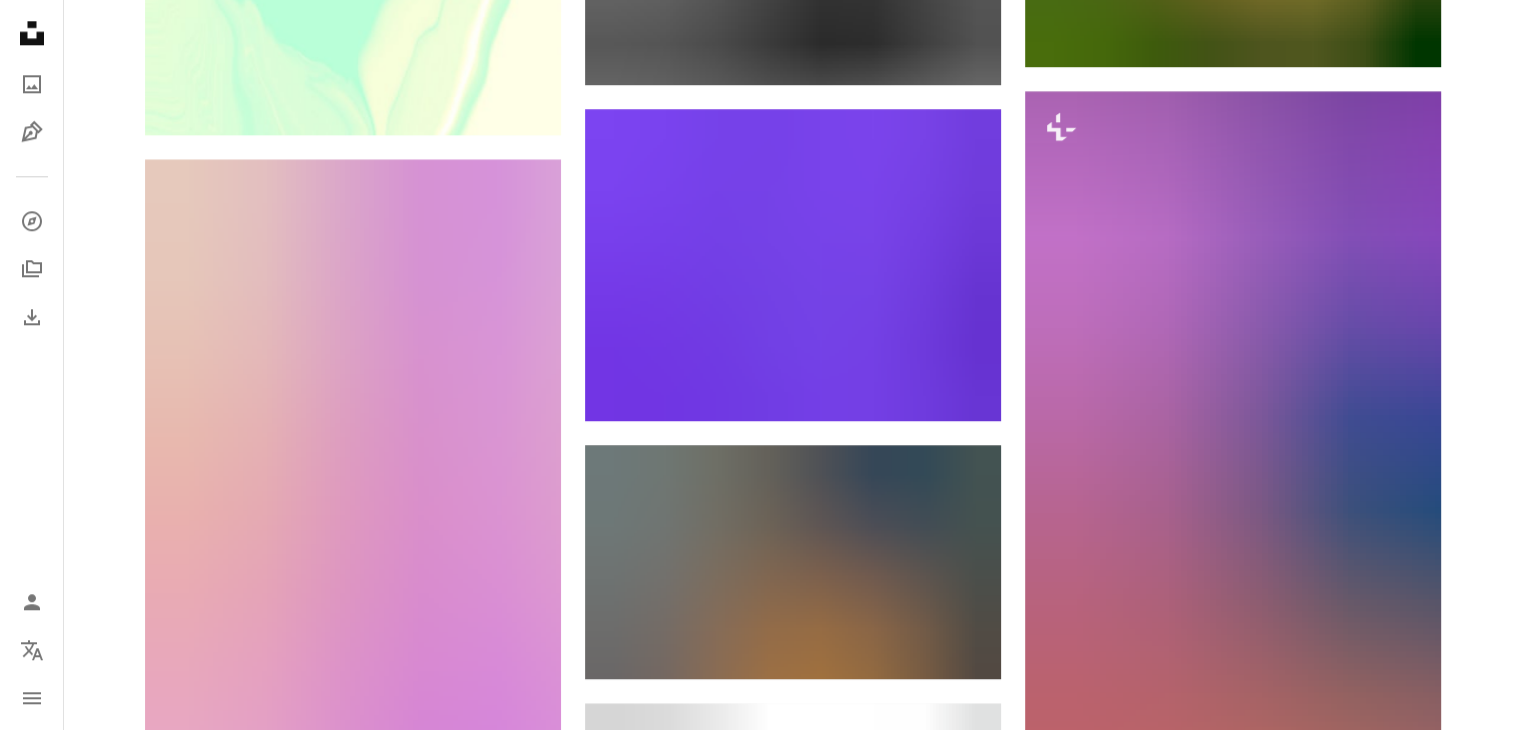 scroll, scrollTop: 0, scrollLeft: 0, axis: both 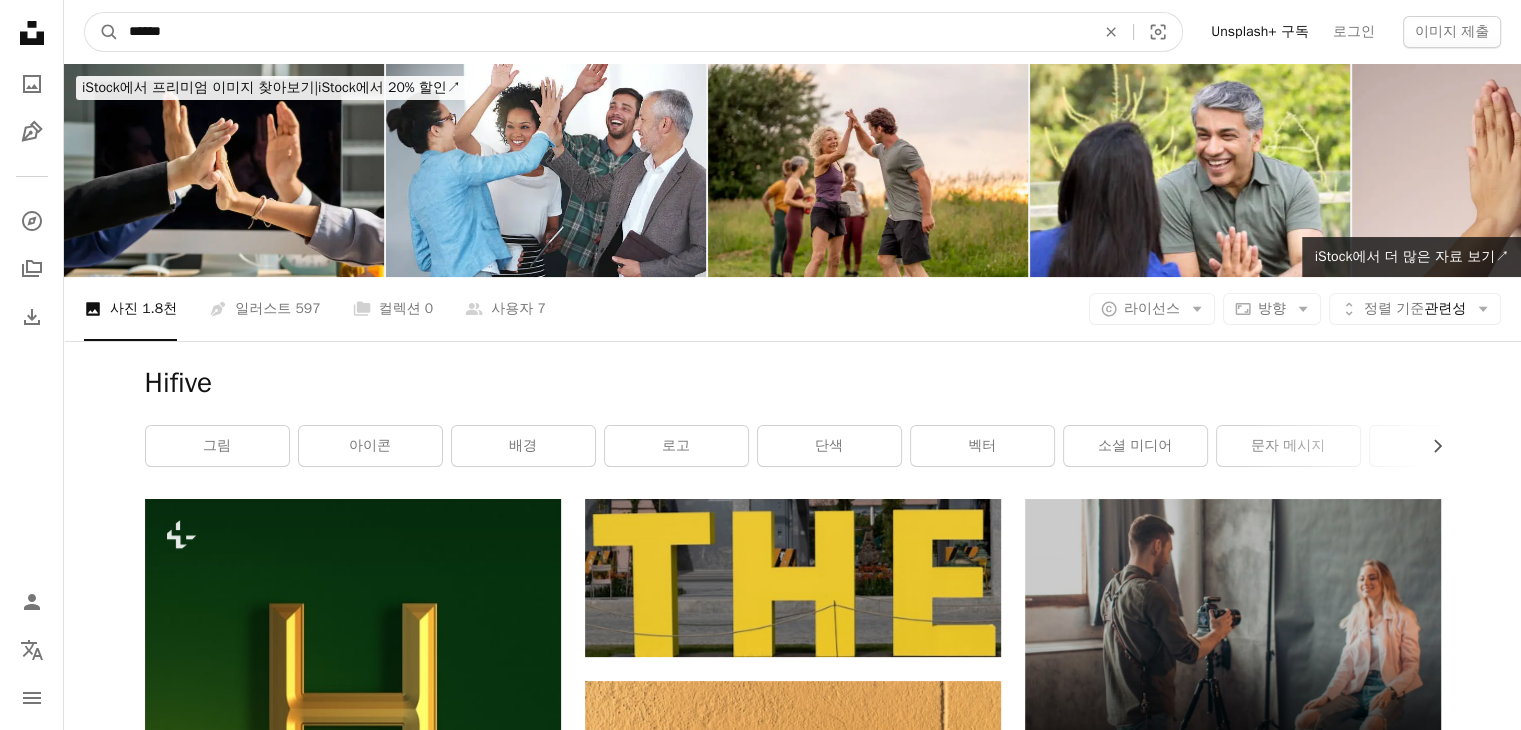 click on "******" at bounding box center [604, 32] 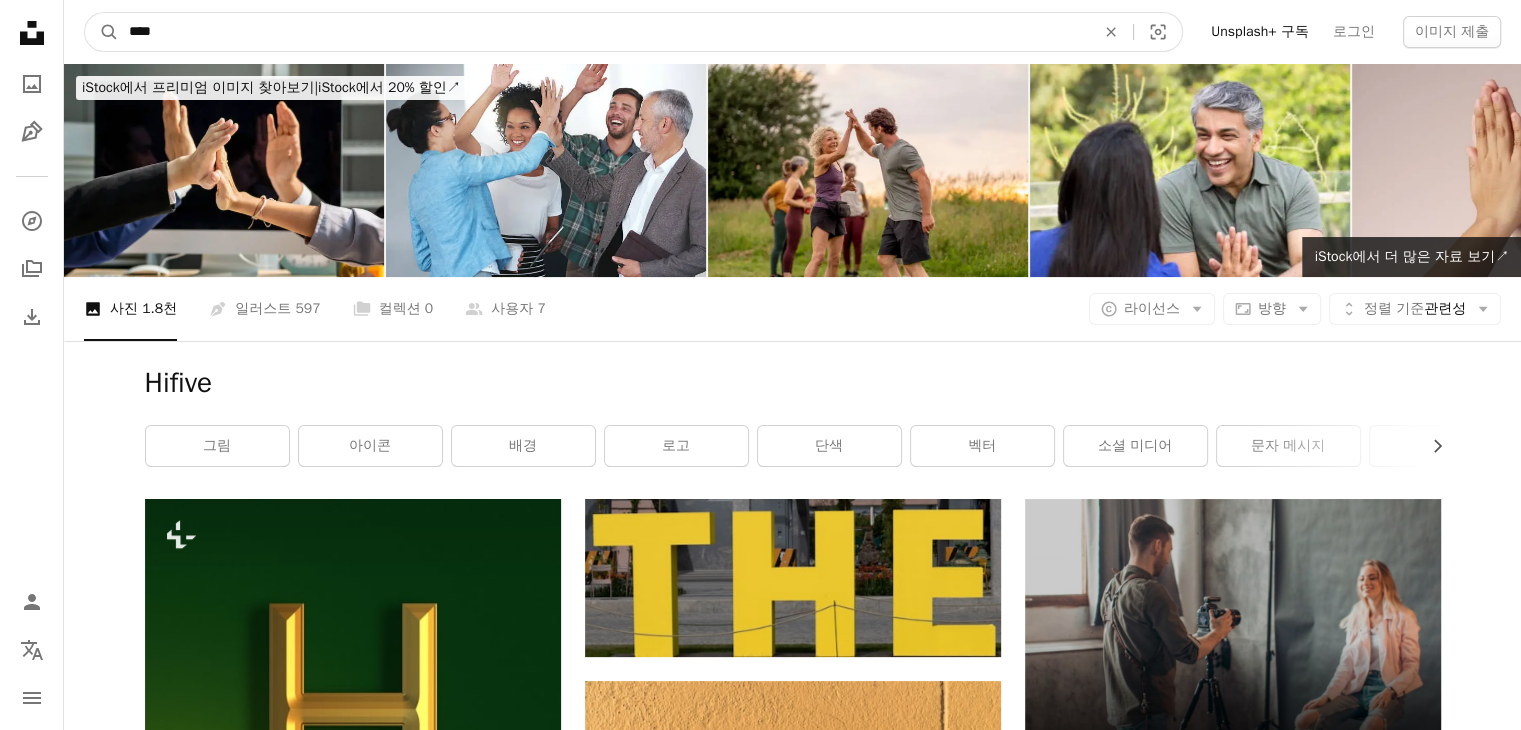 type on "*****" 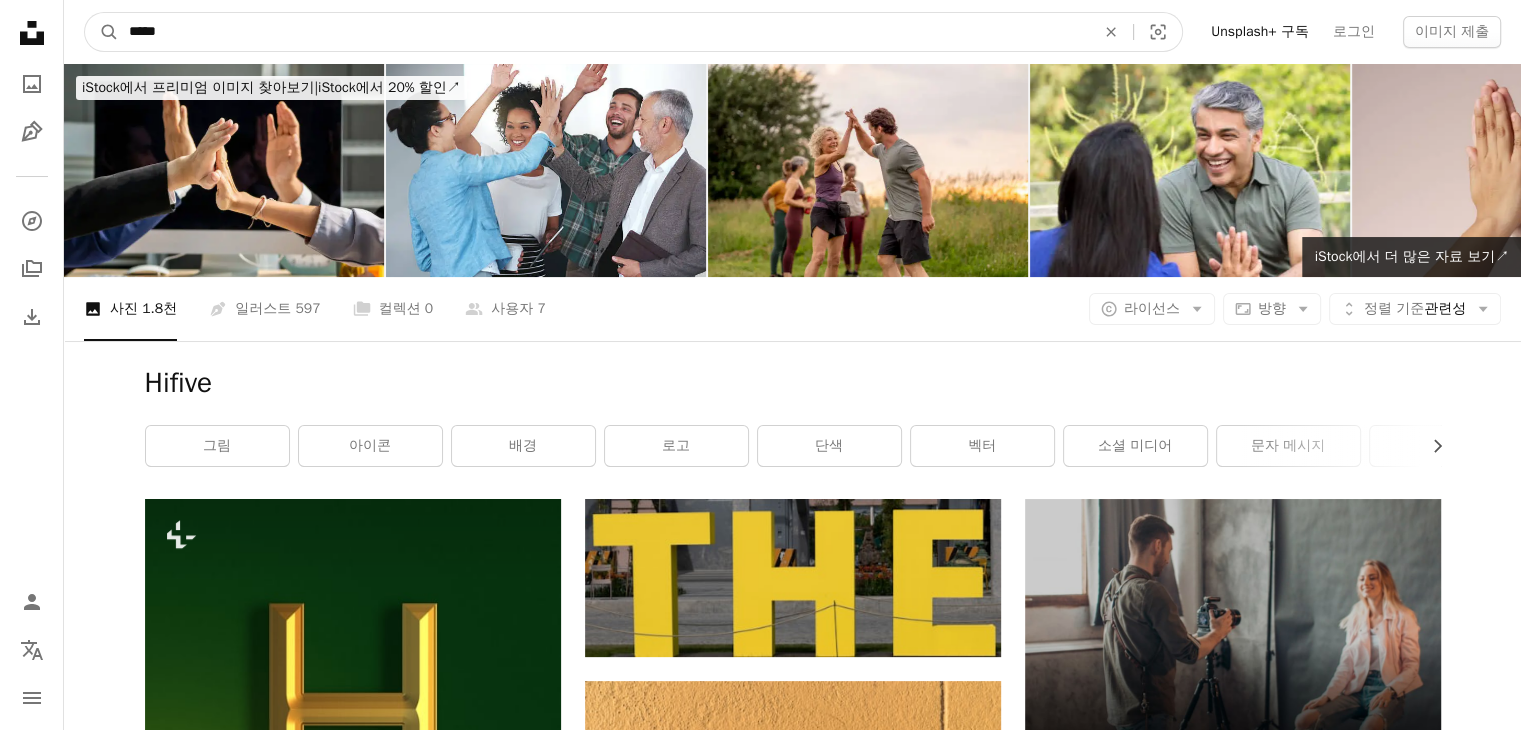 click on "A magnifying glass" at bounding box center [102, 32] 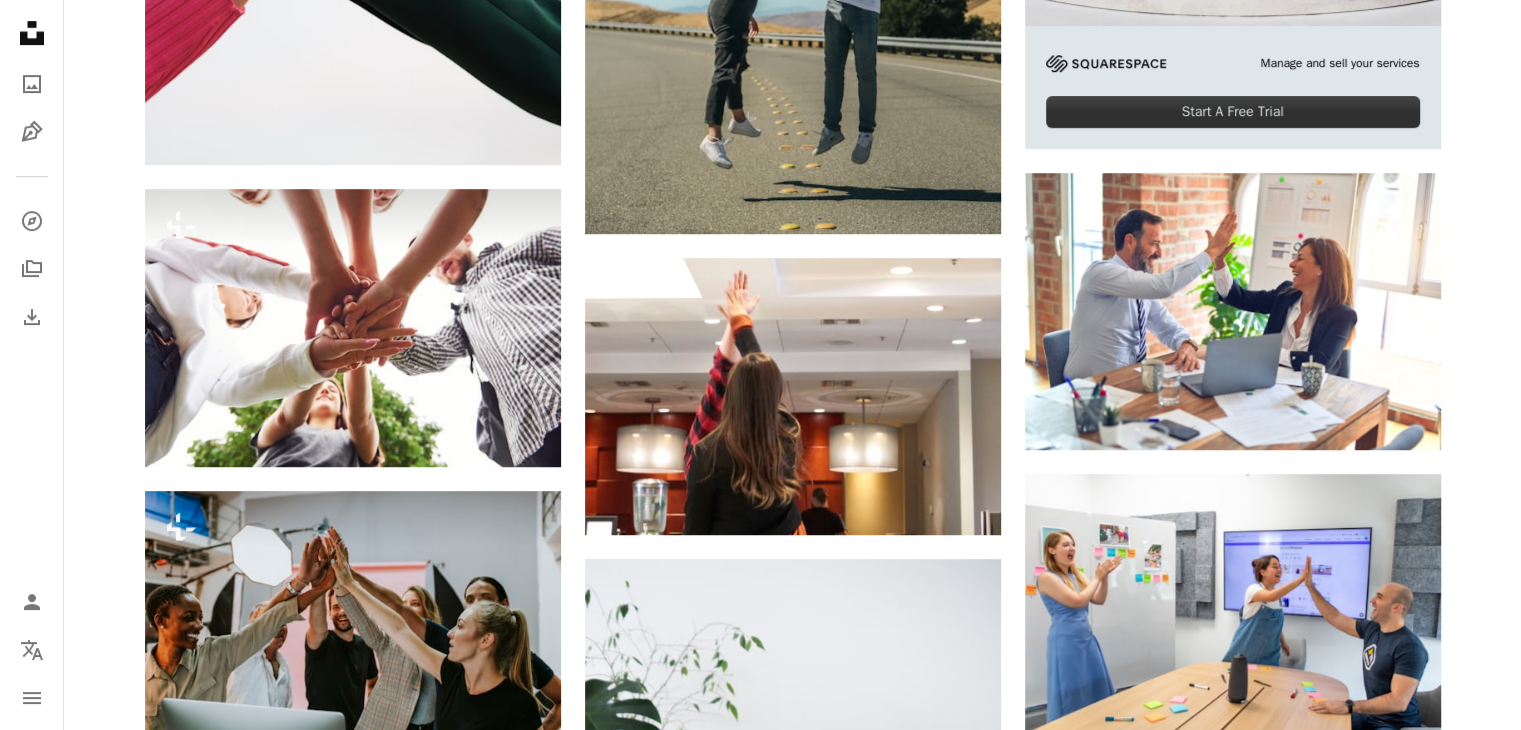 scroll, scrollTop: 900, scrollLeft: 0, axis: vertical 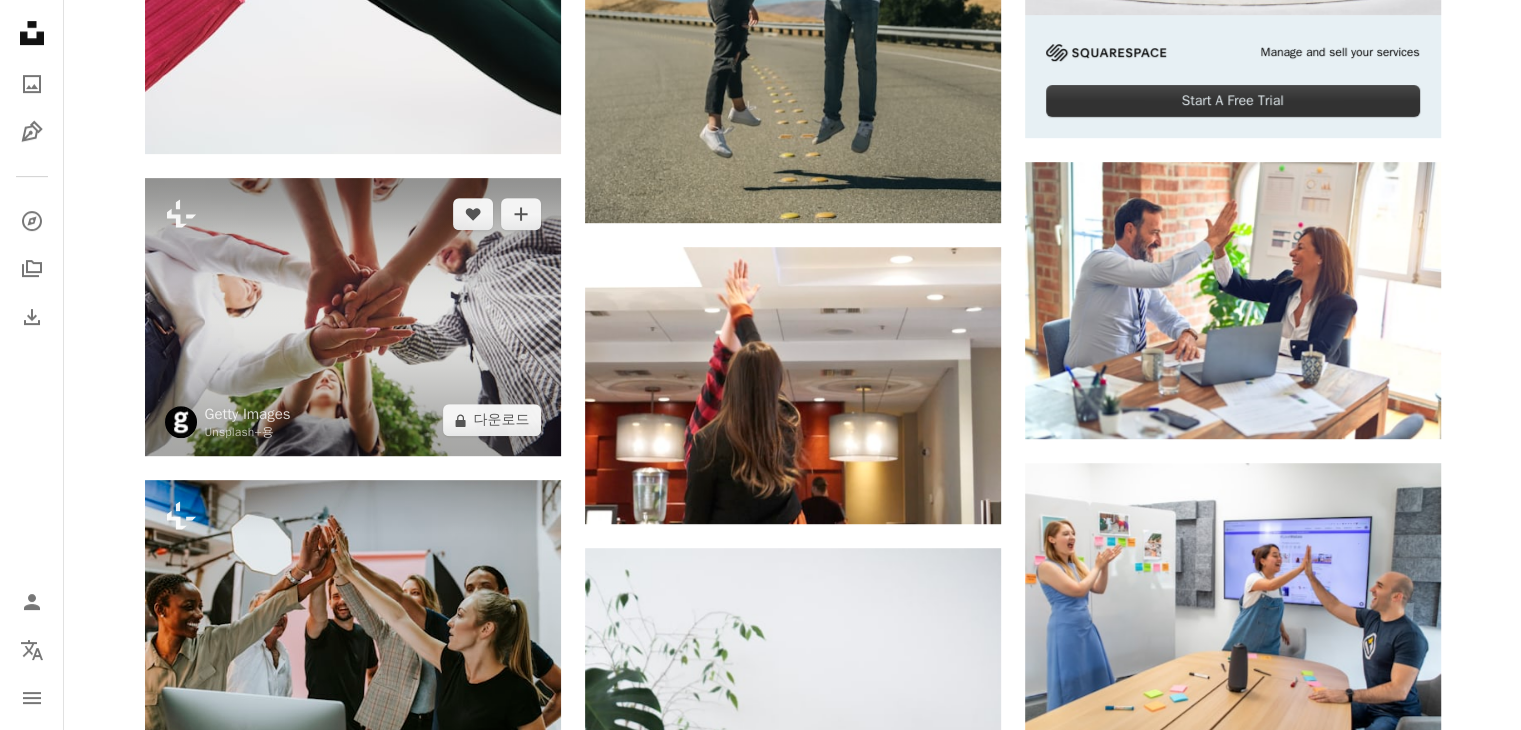 click at bounding box center (353, 317) 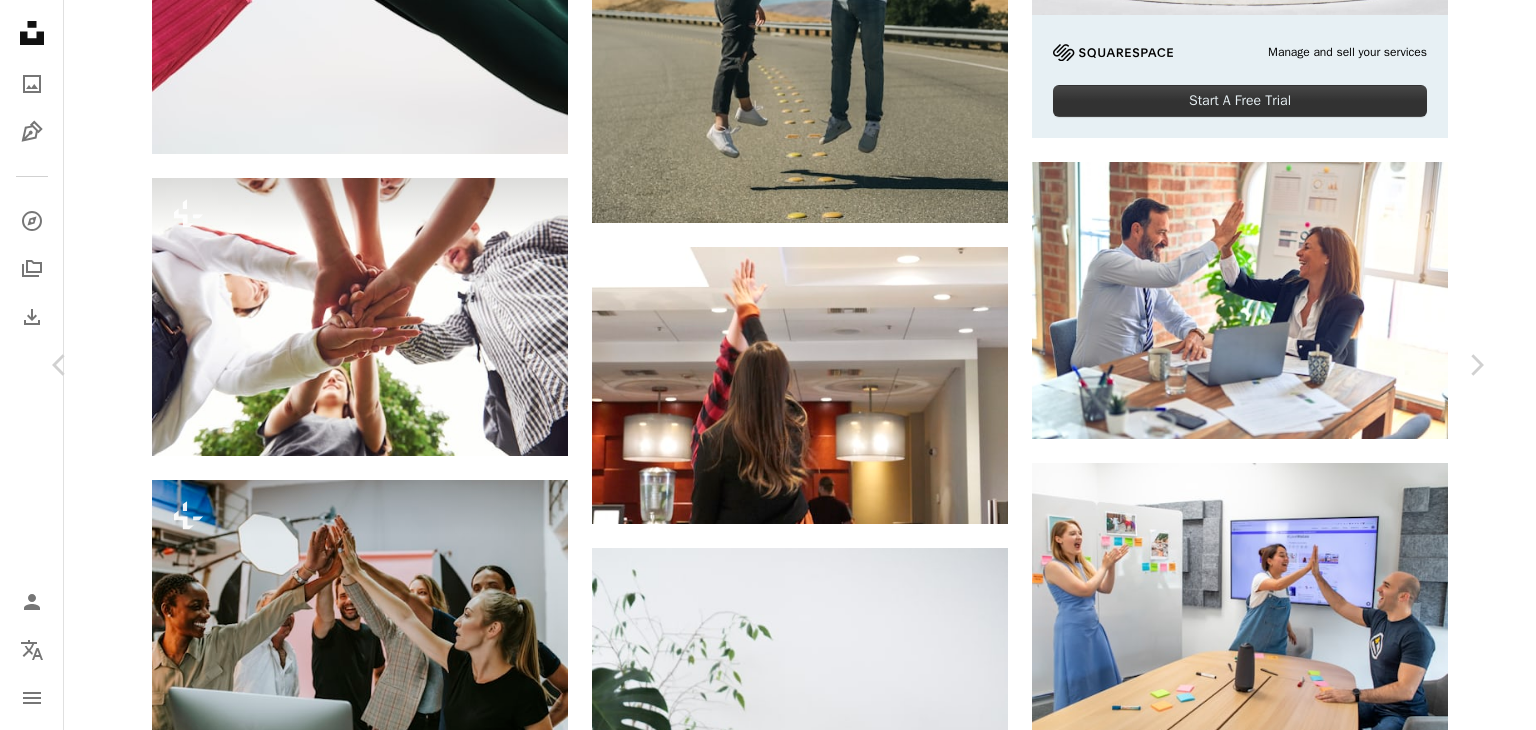click on "An X shape" at bounding box center [20, 20] 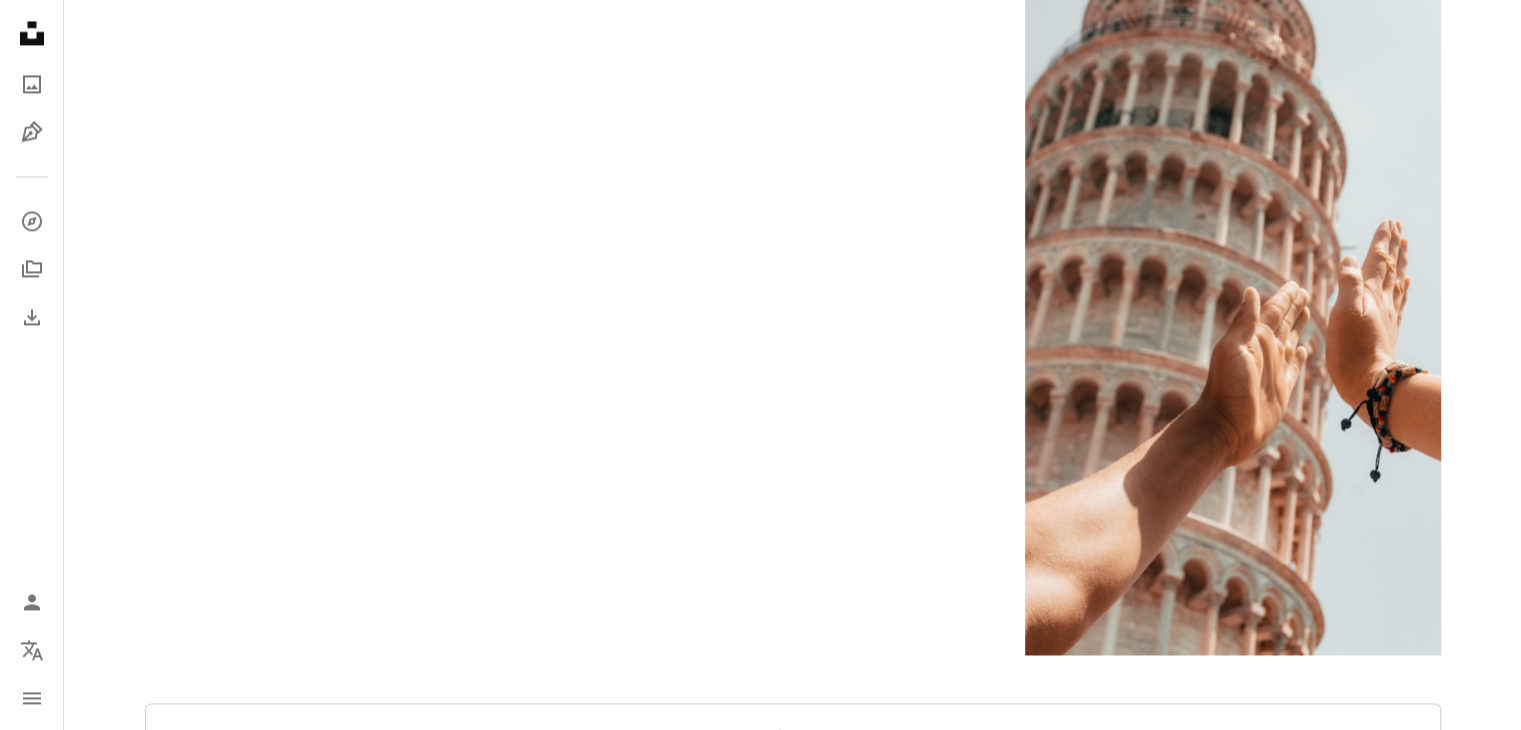 scroll, scrollTop: 3800, scrollLeft: 0, axis: vertical 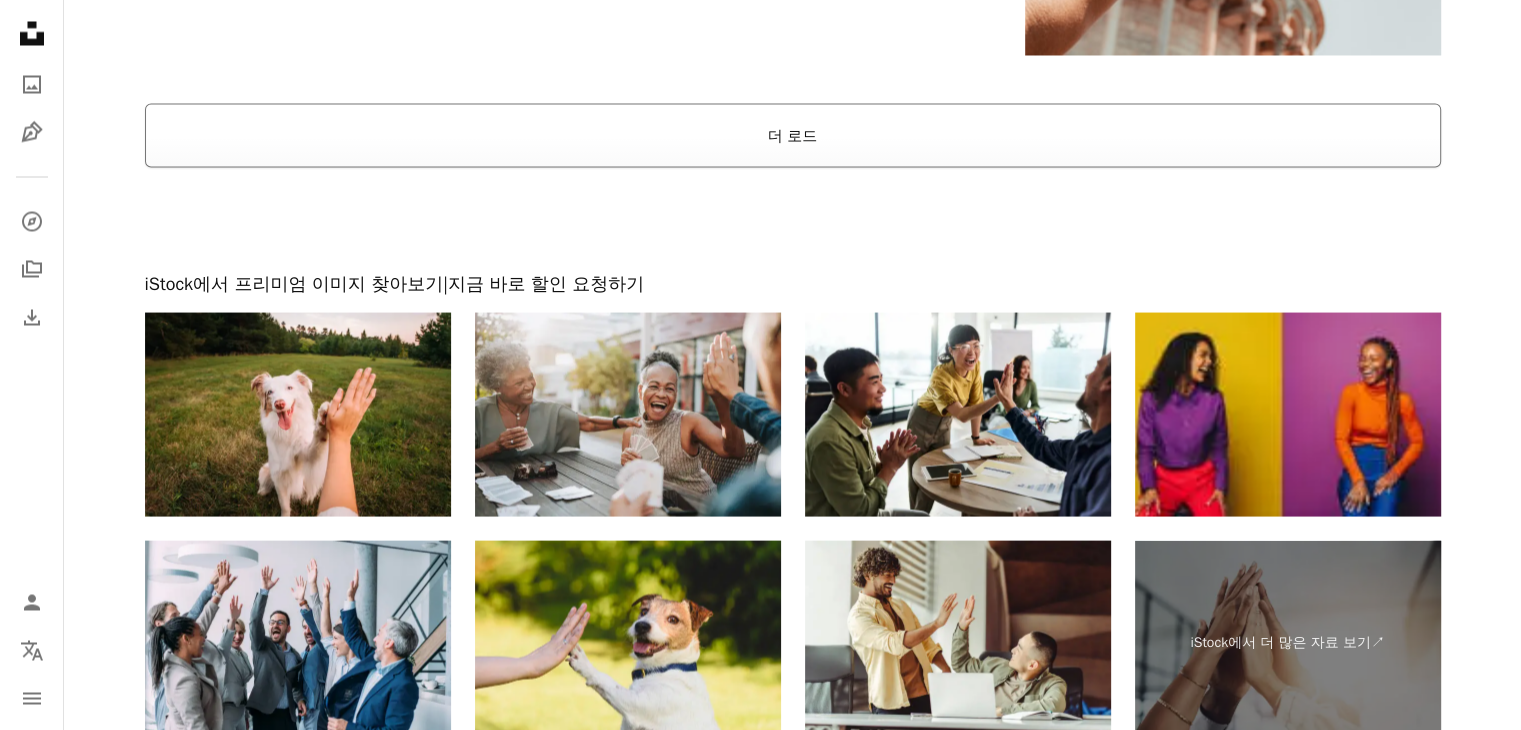 click on "더 로드" at bounding box center (793, 135) 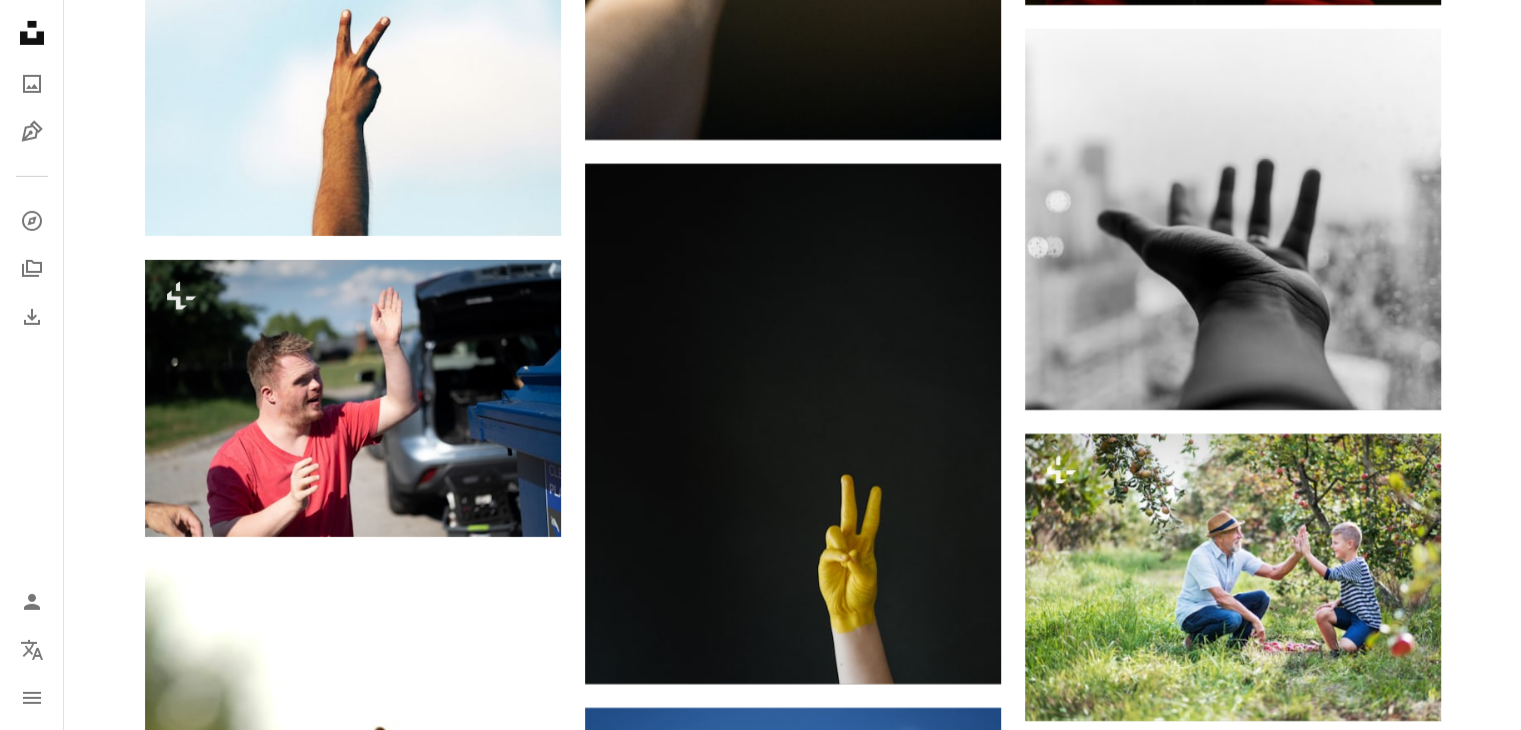 scroll, scrollTop: 14600, scrollLeft: 0, axis: vertical 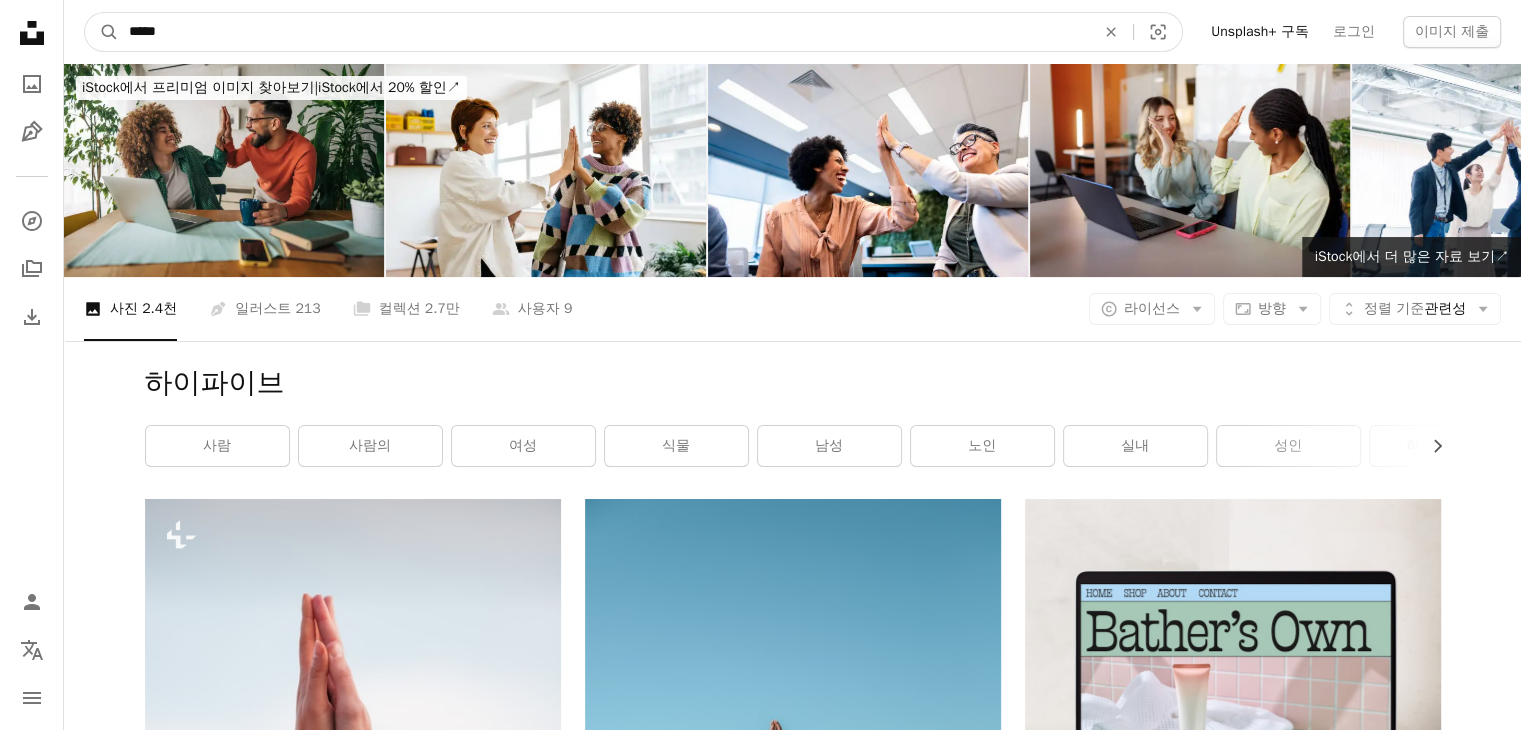 drag, startPoint x: 65, startPoint y: 24, endPoint x: 16, endPoint y: 1, distance: 54.129475 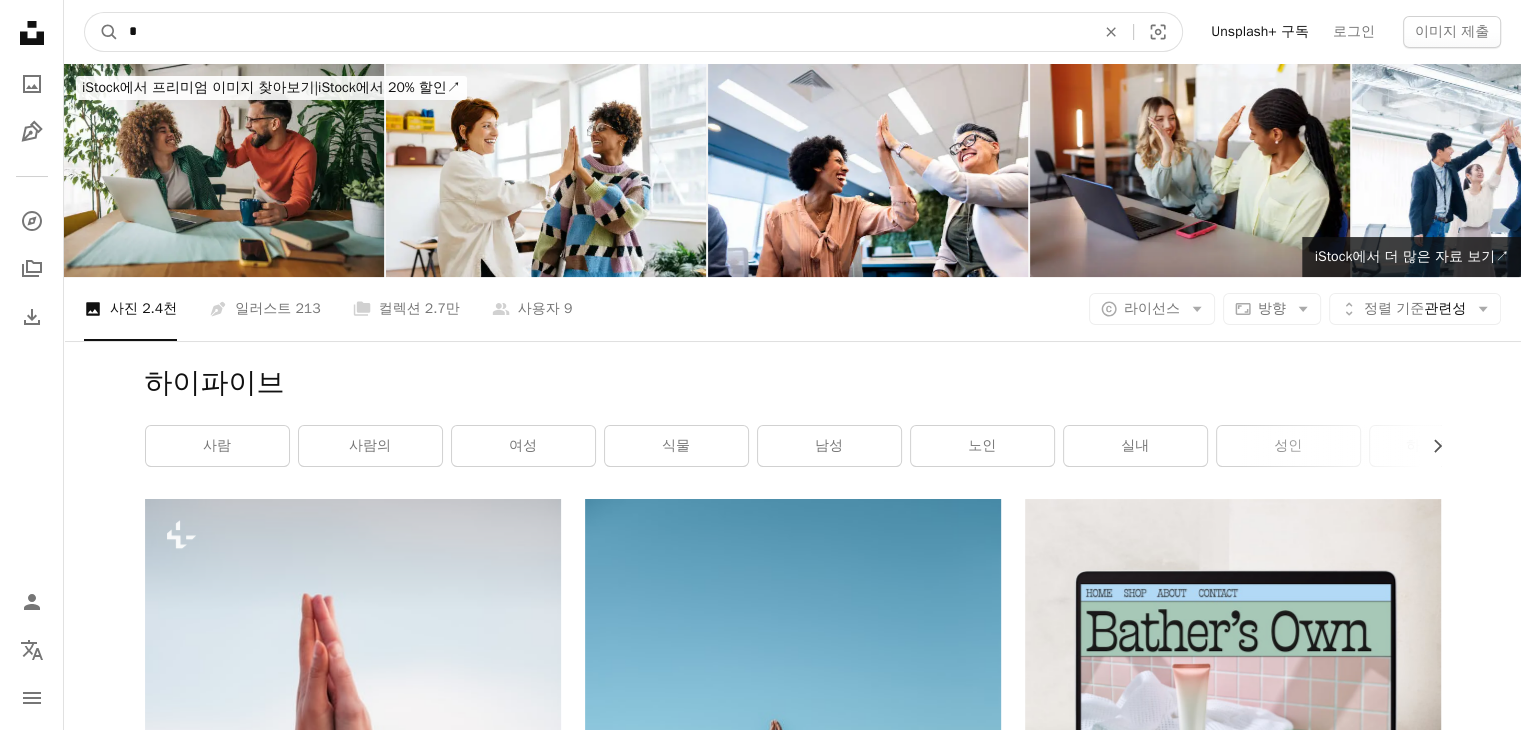 type on "*" 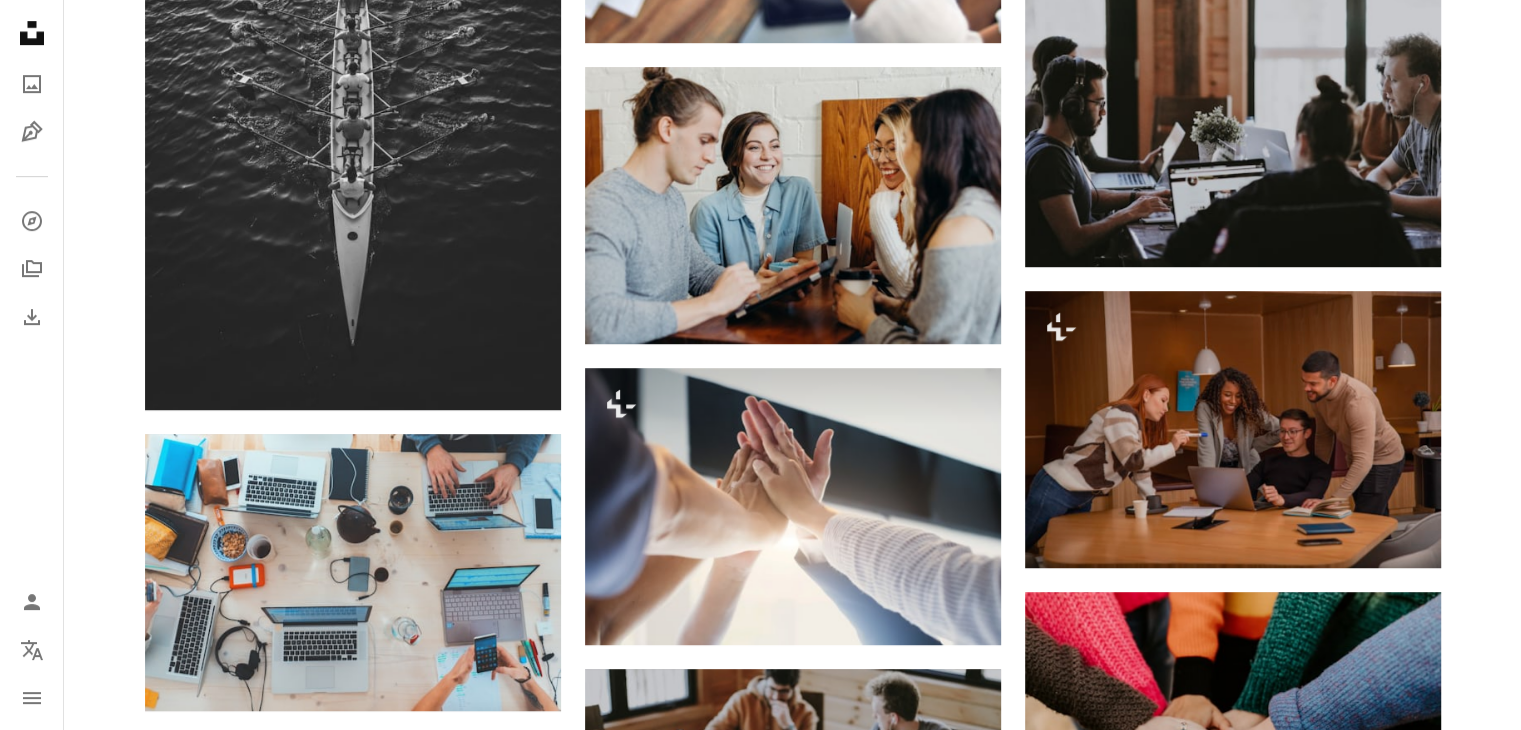 scroll, scrollTop: 1200, scrollLeft: 0, axis: vertical 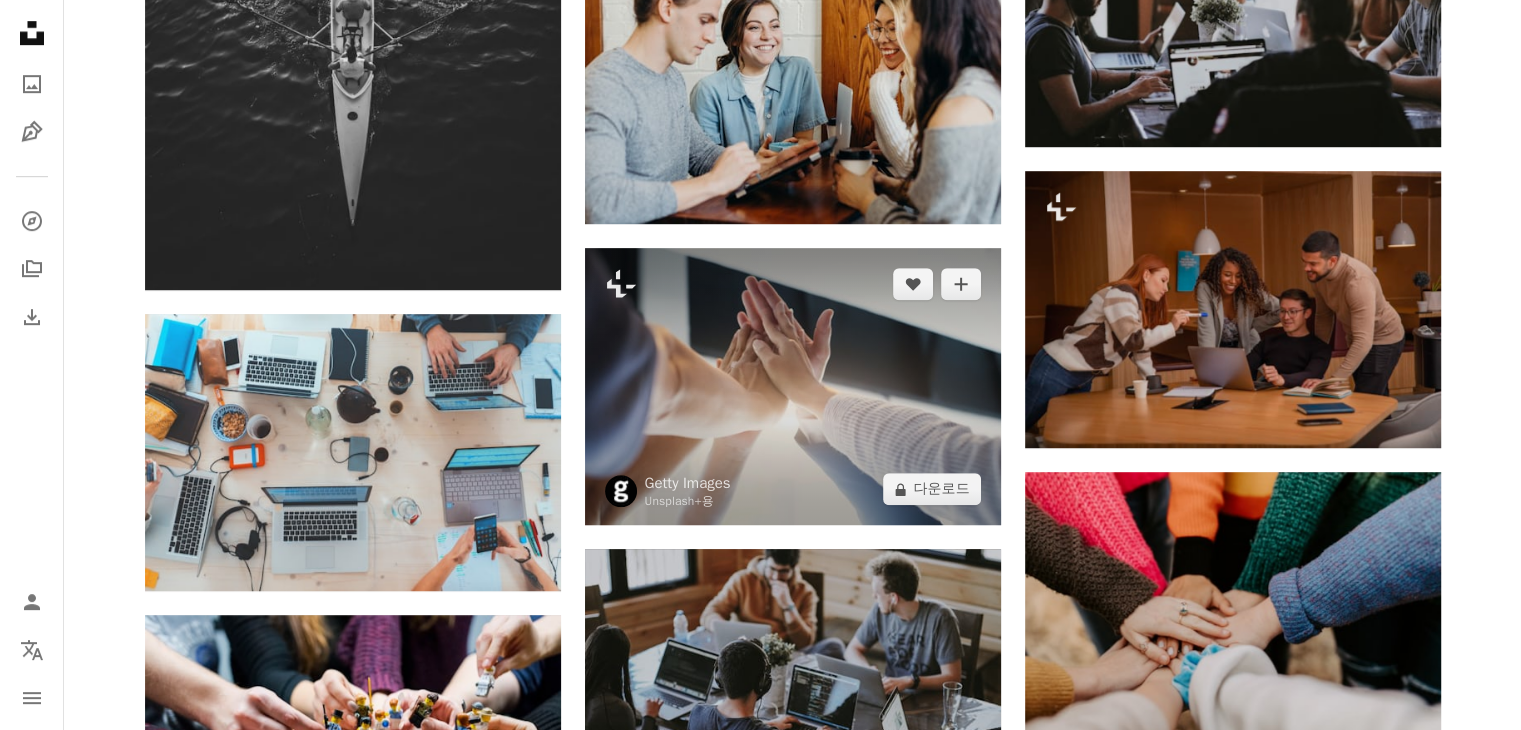 click at bounding box center (793, 386) 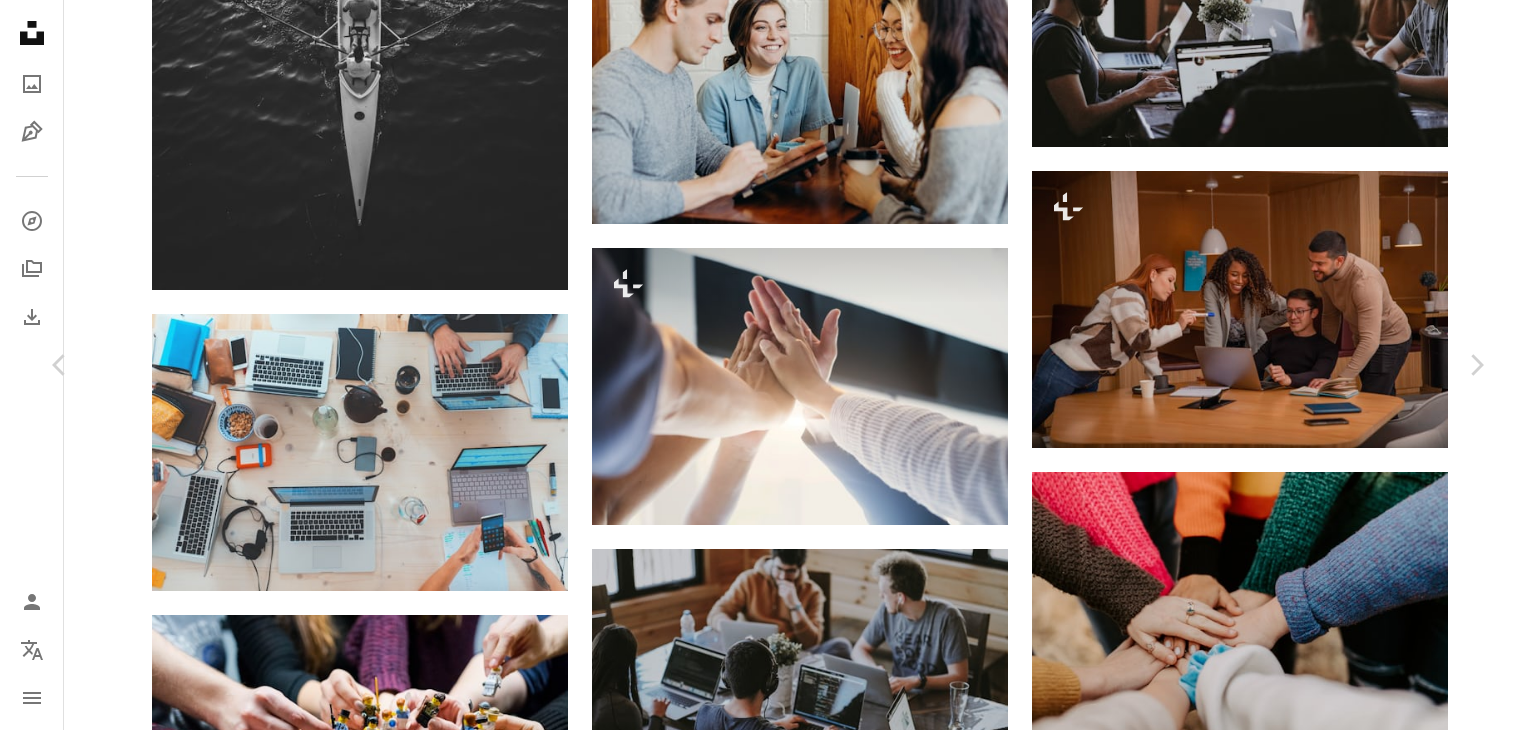 click on "An X shape" at bounding box center (20, 20) 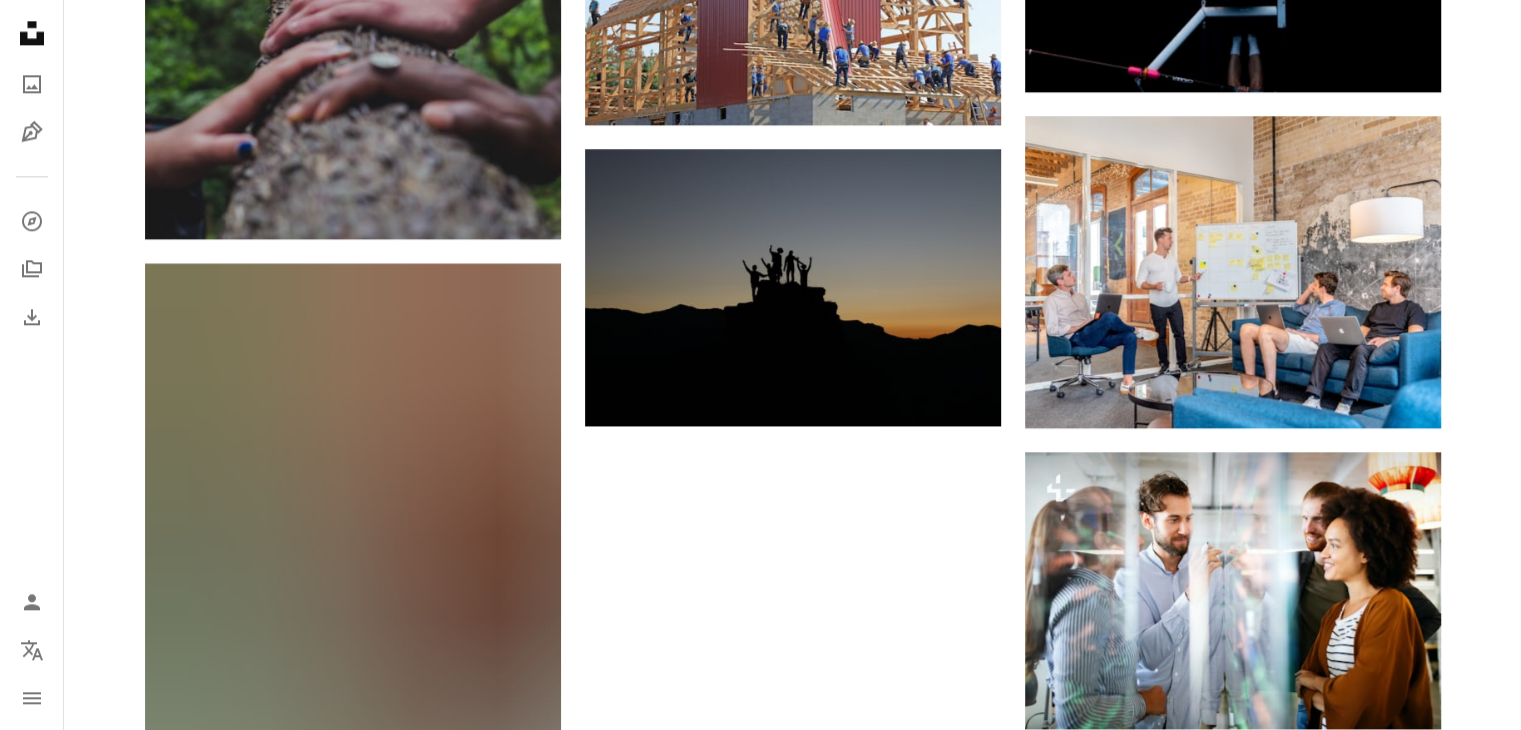 scroll, scrollTop: 3100, scrollLeft: 0, axis: vertical 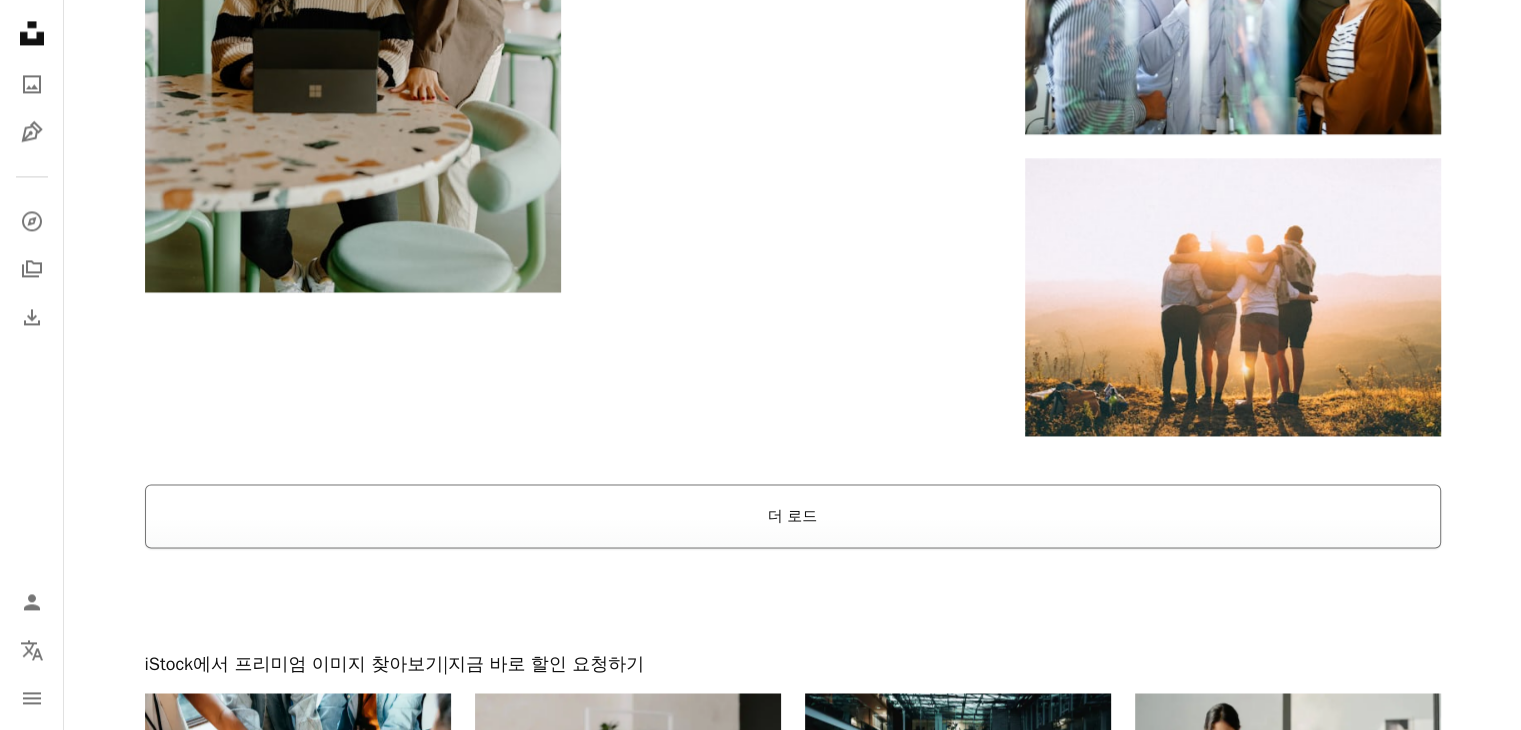 click on "더 로드" at bounding box center [793, 516] 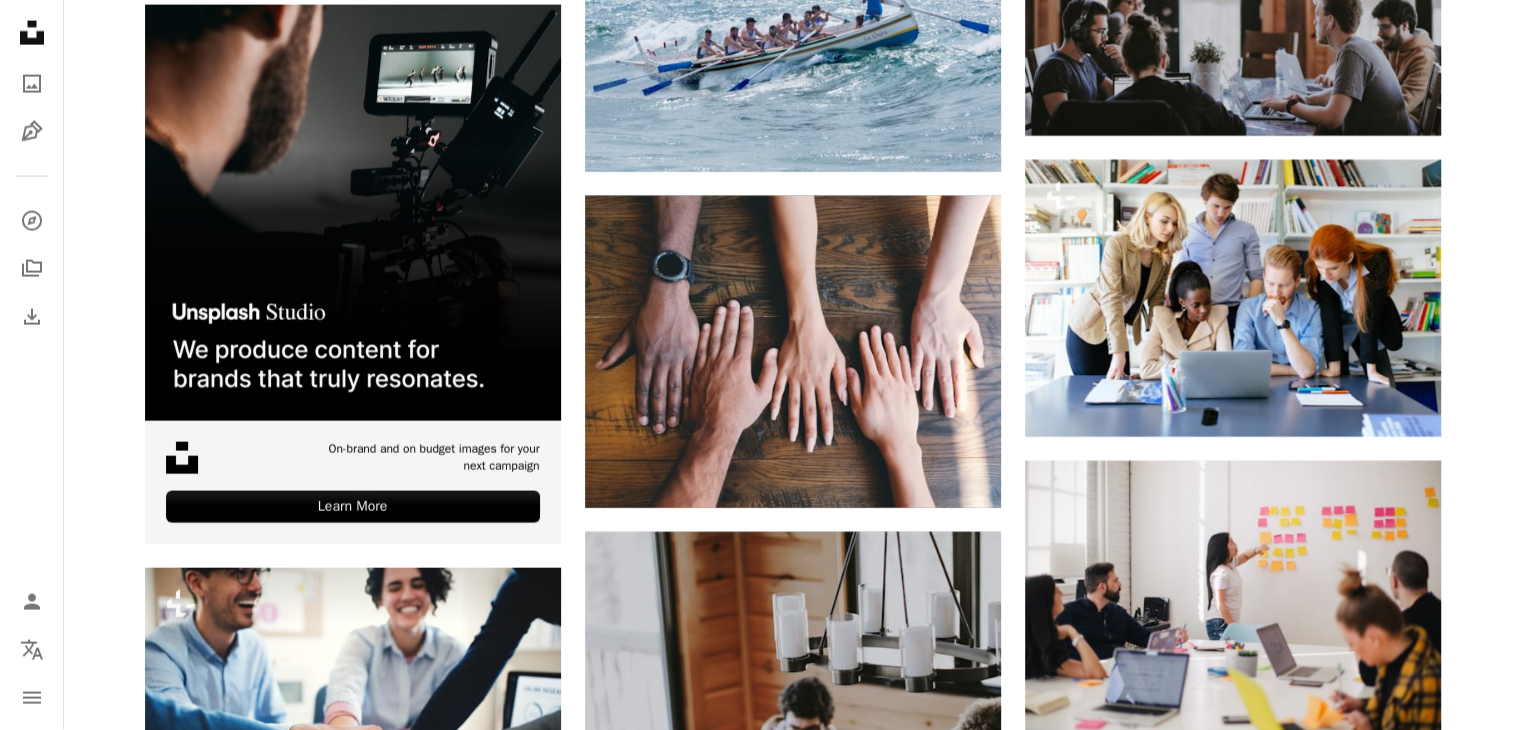 scroll, scrollTop: 5000, scrollLeft: 0, axis: vertical 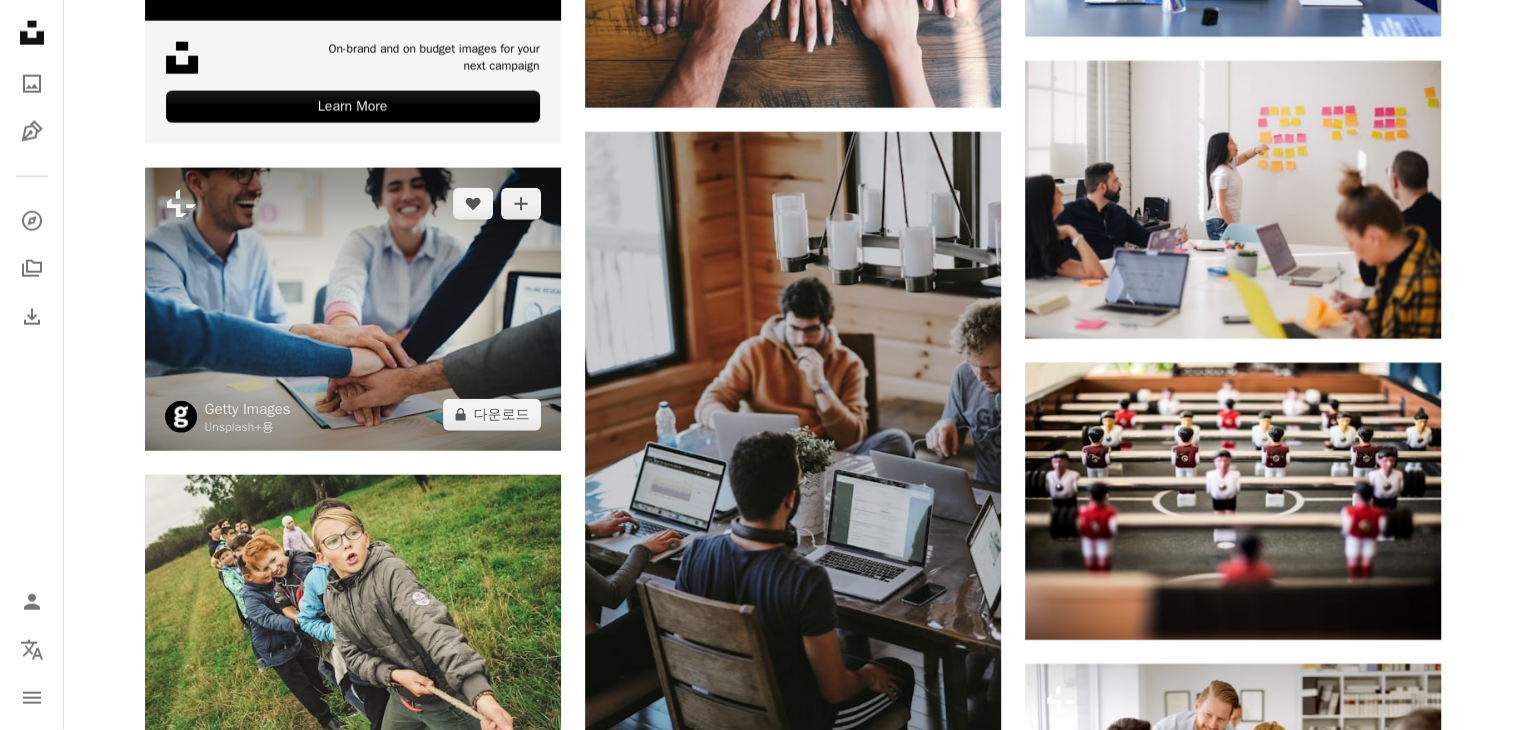 click at bounding box center (353, 309) 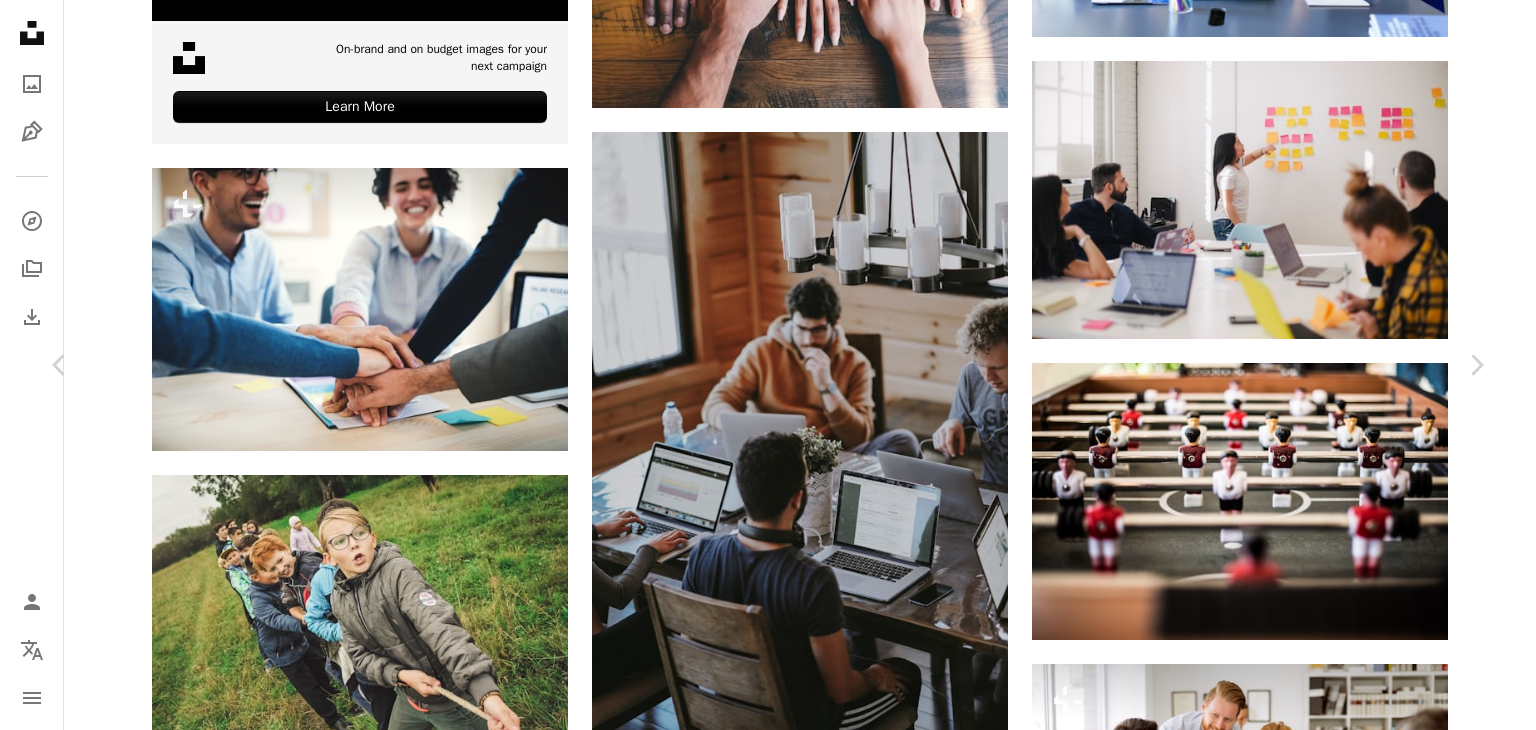 click on "An X shape" at bounding box center [20, 20] 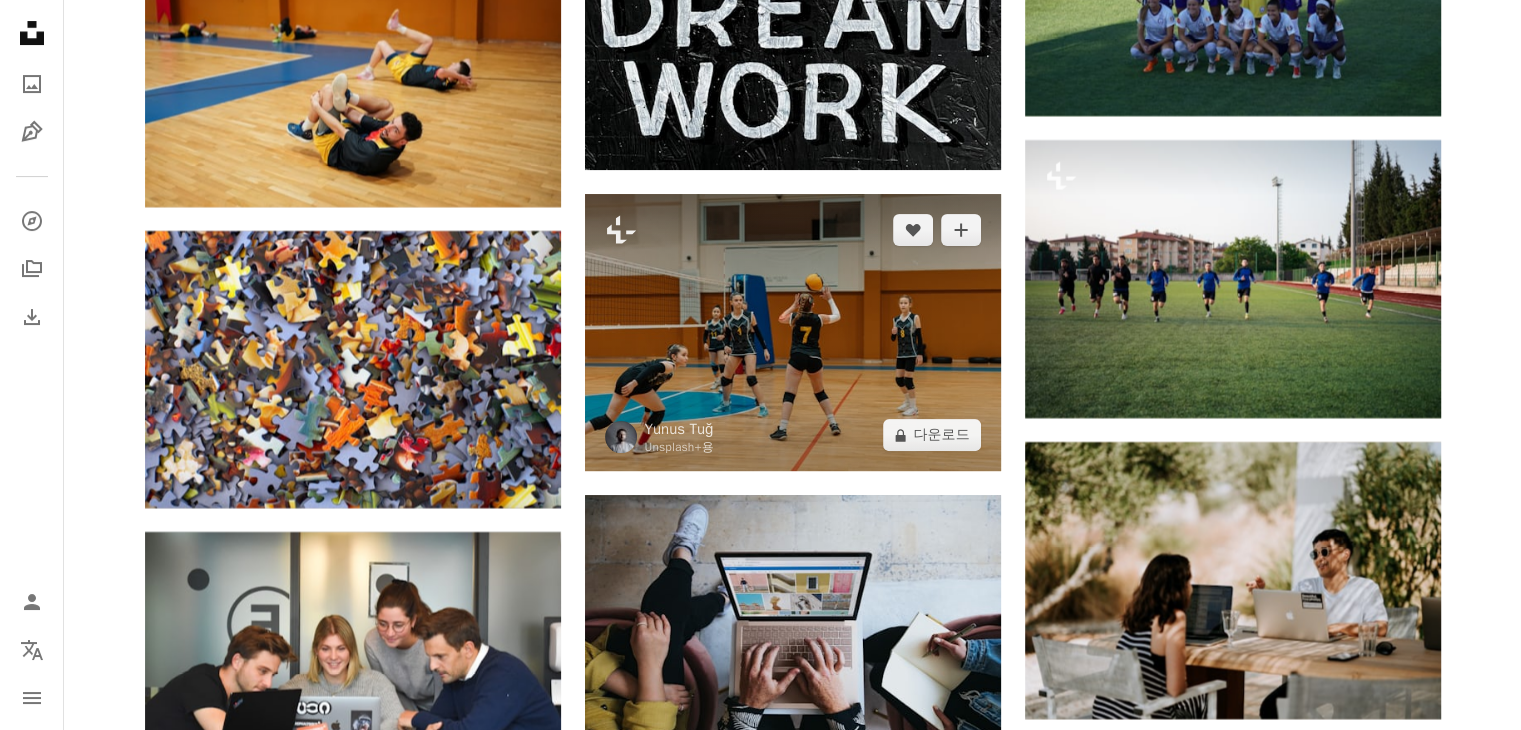 scroll, scrollTop: 16100, scrollLeft: 0, axis: vertical 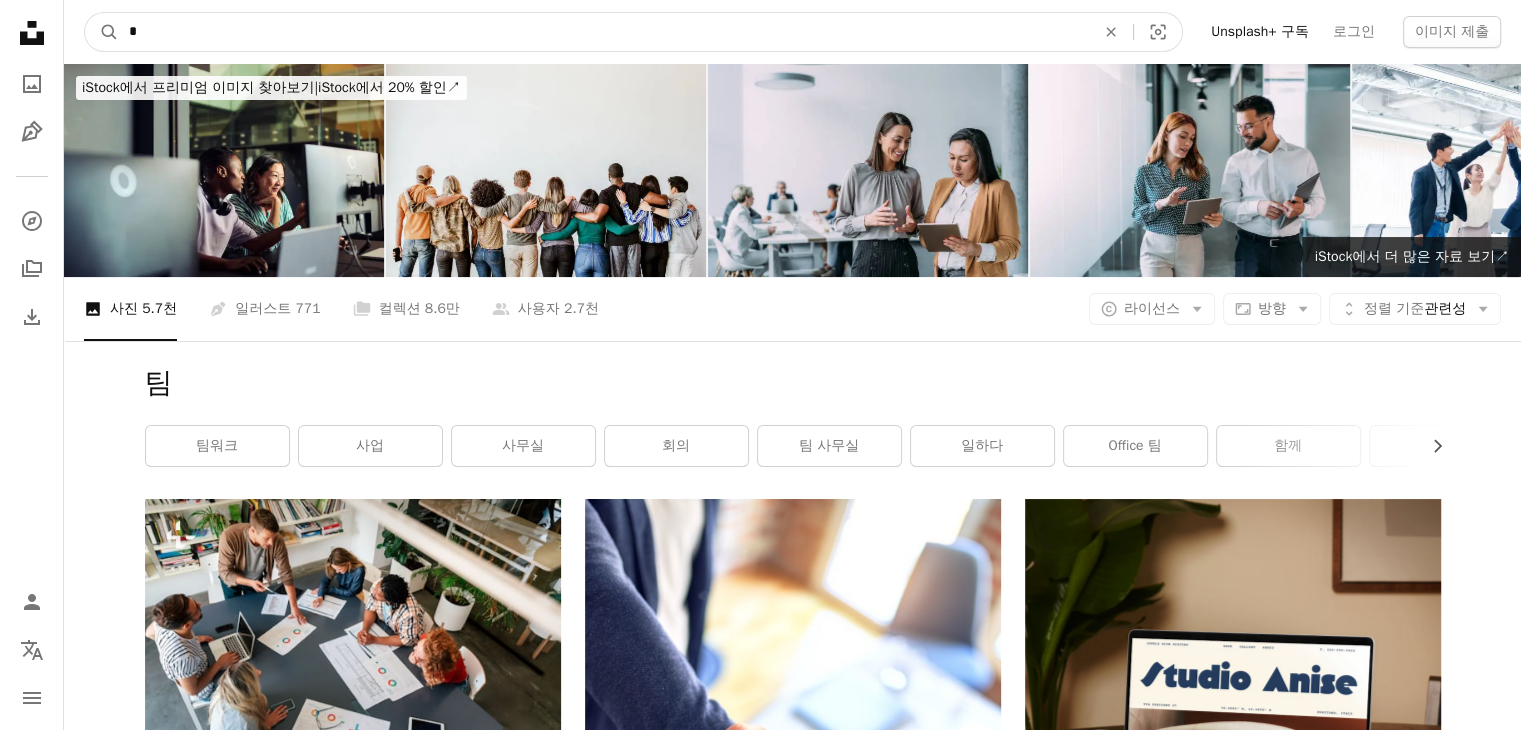 click on "*" at bounding box center [604, 32] 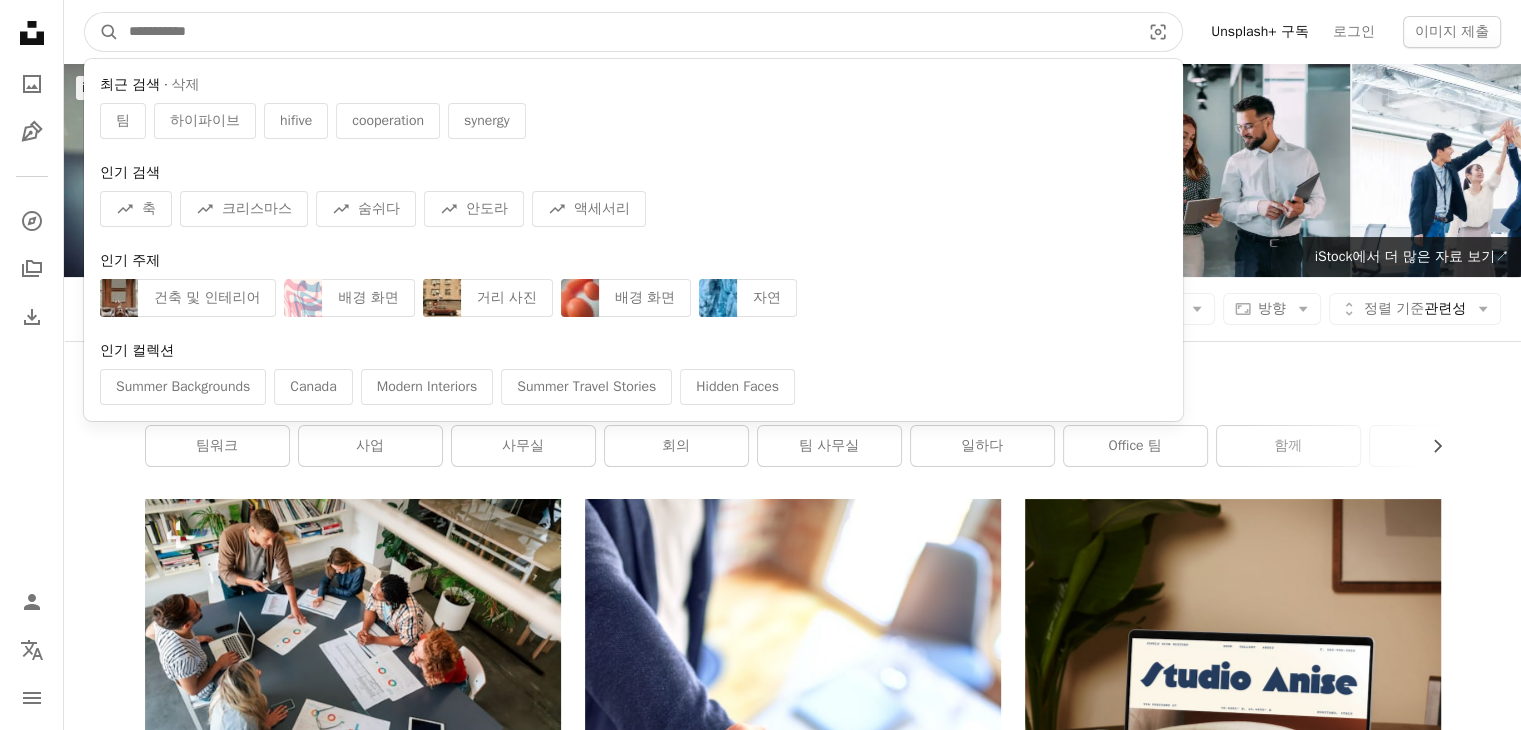type on "*" 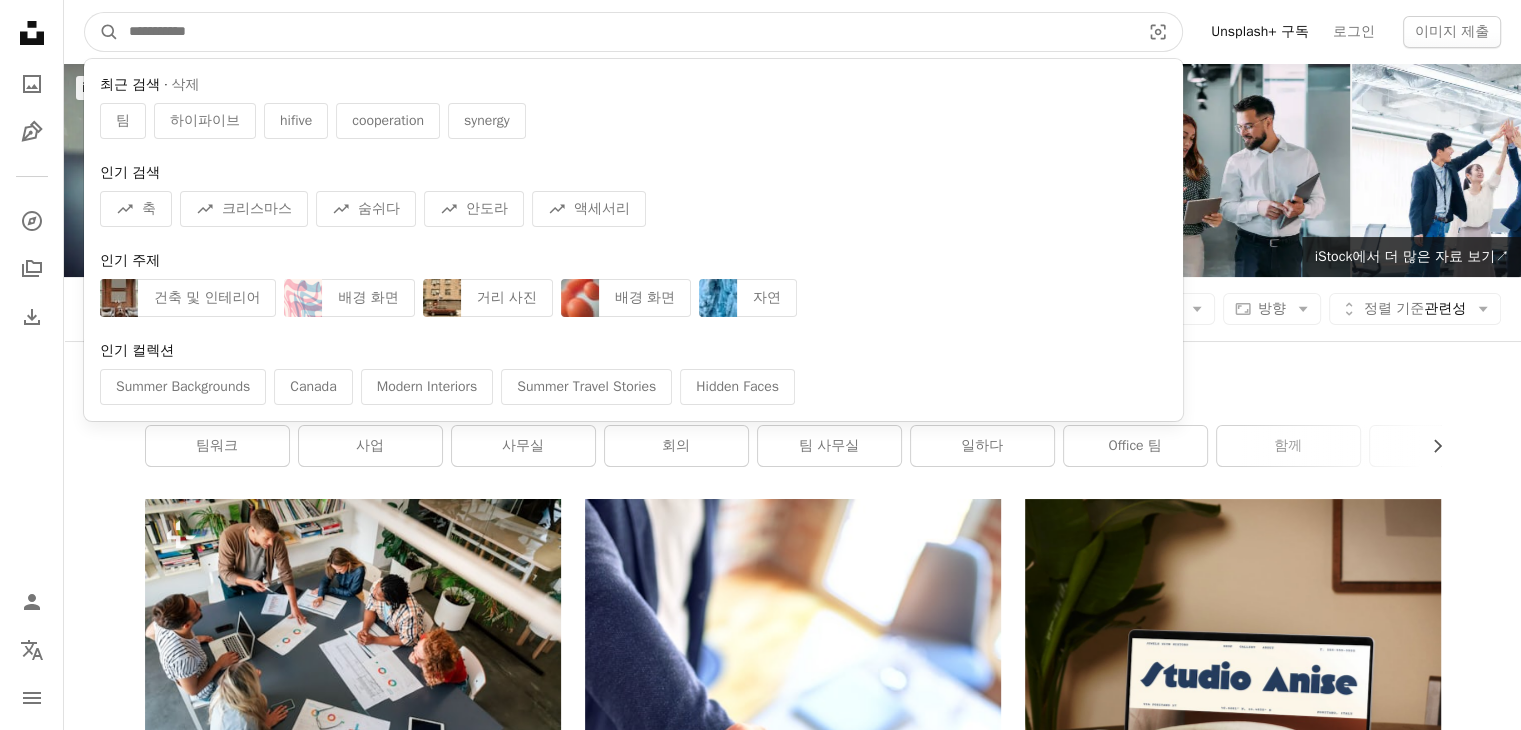 type on "*" 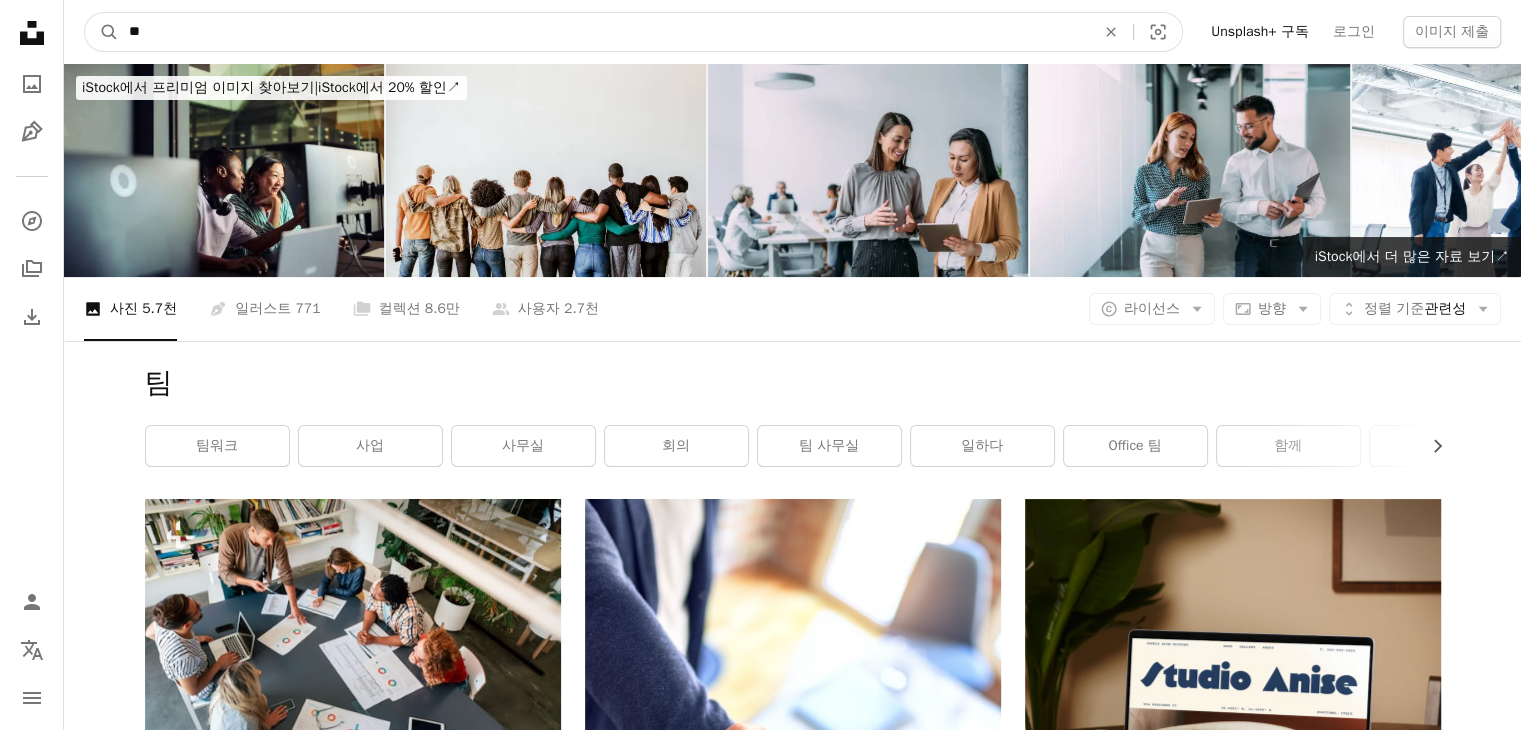 type on "**" 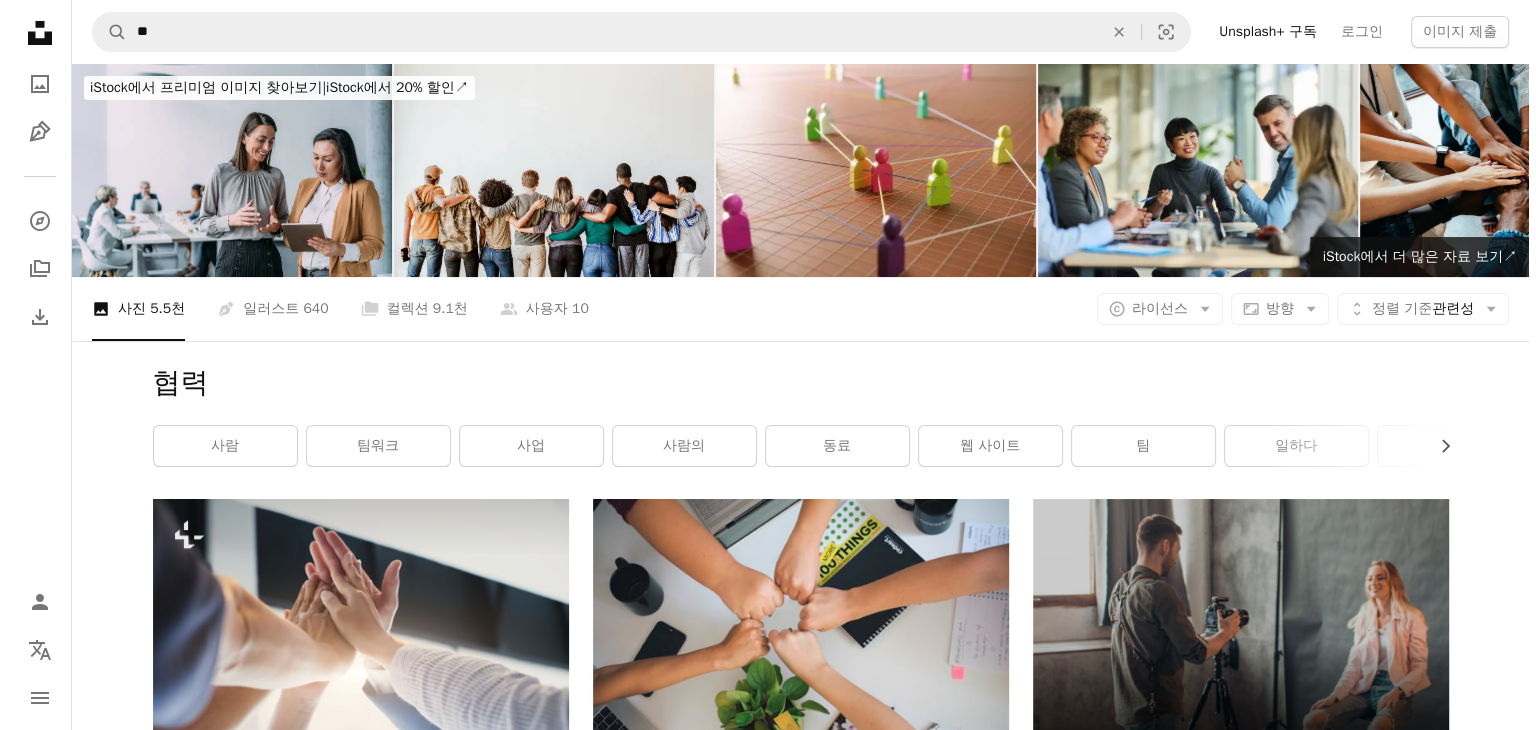 scroll, scrollTop: 300, scrollLeft: 0, axis: vertical 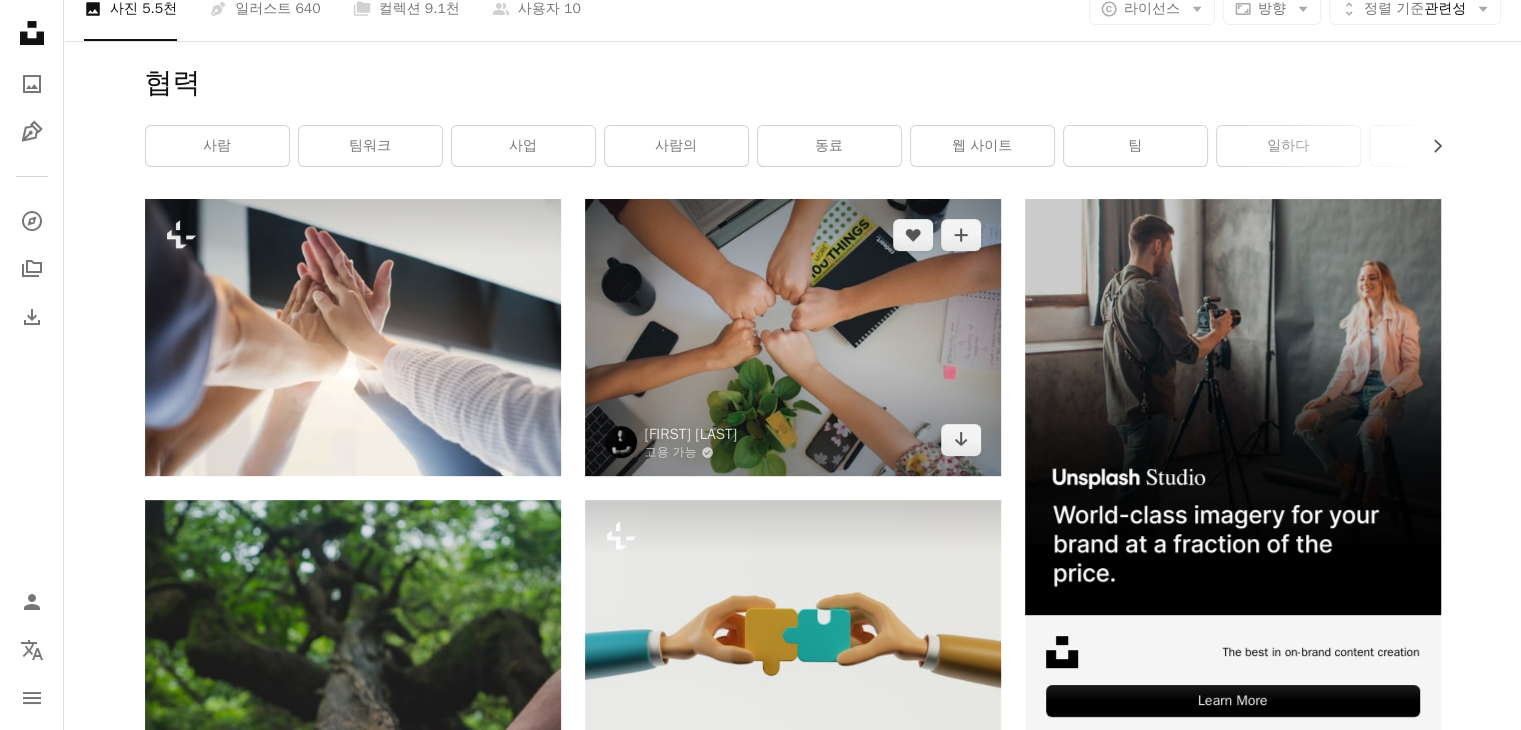 click at bounding box center [793, 337] 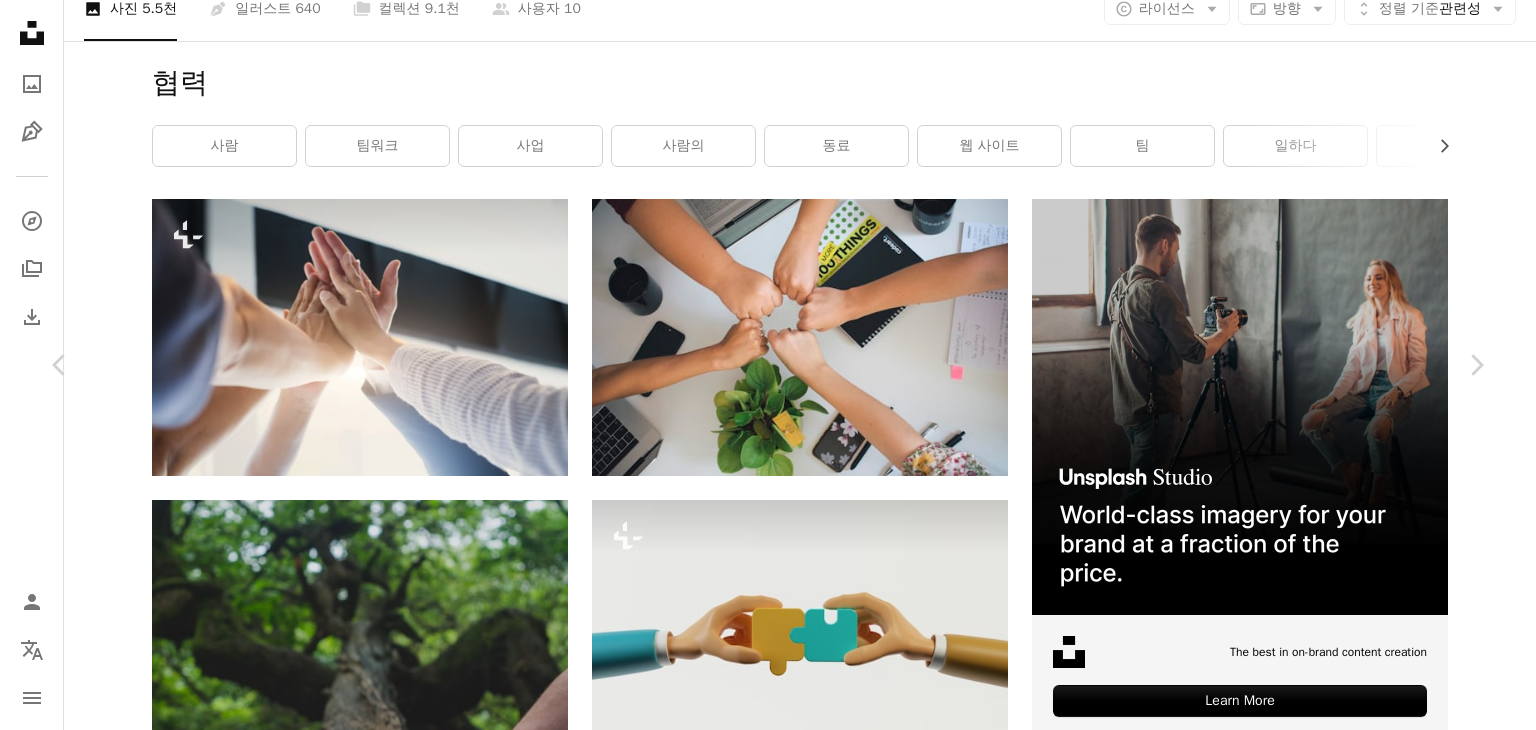 click on "An X shape" at bounding box center [20, 20] 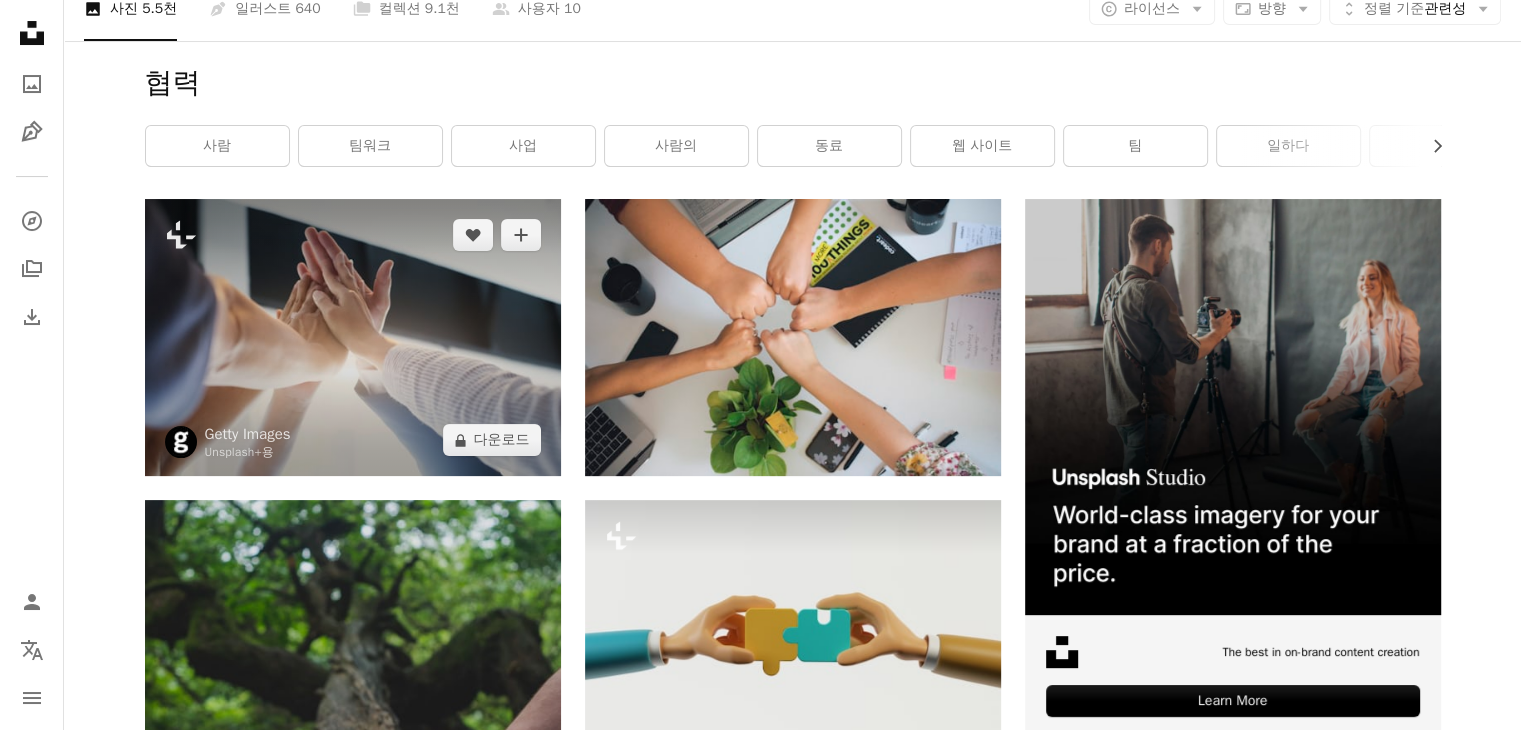 click at bounding box center [353, 337] 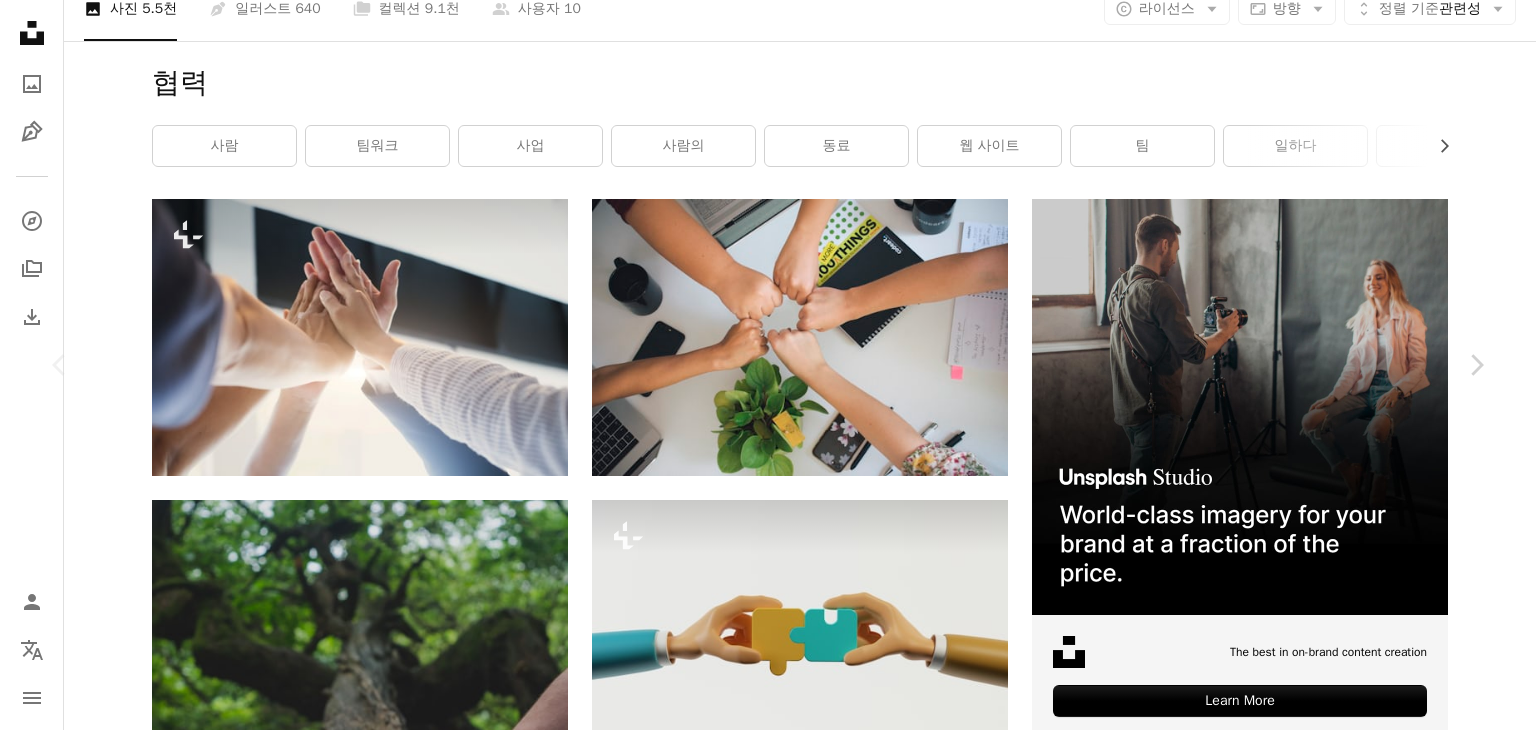 scroll, scrollTop: 3507, scrollLeft: 0, axis: vertical 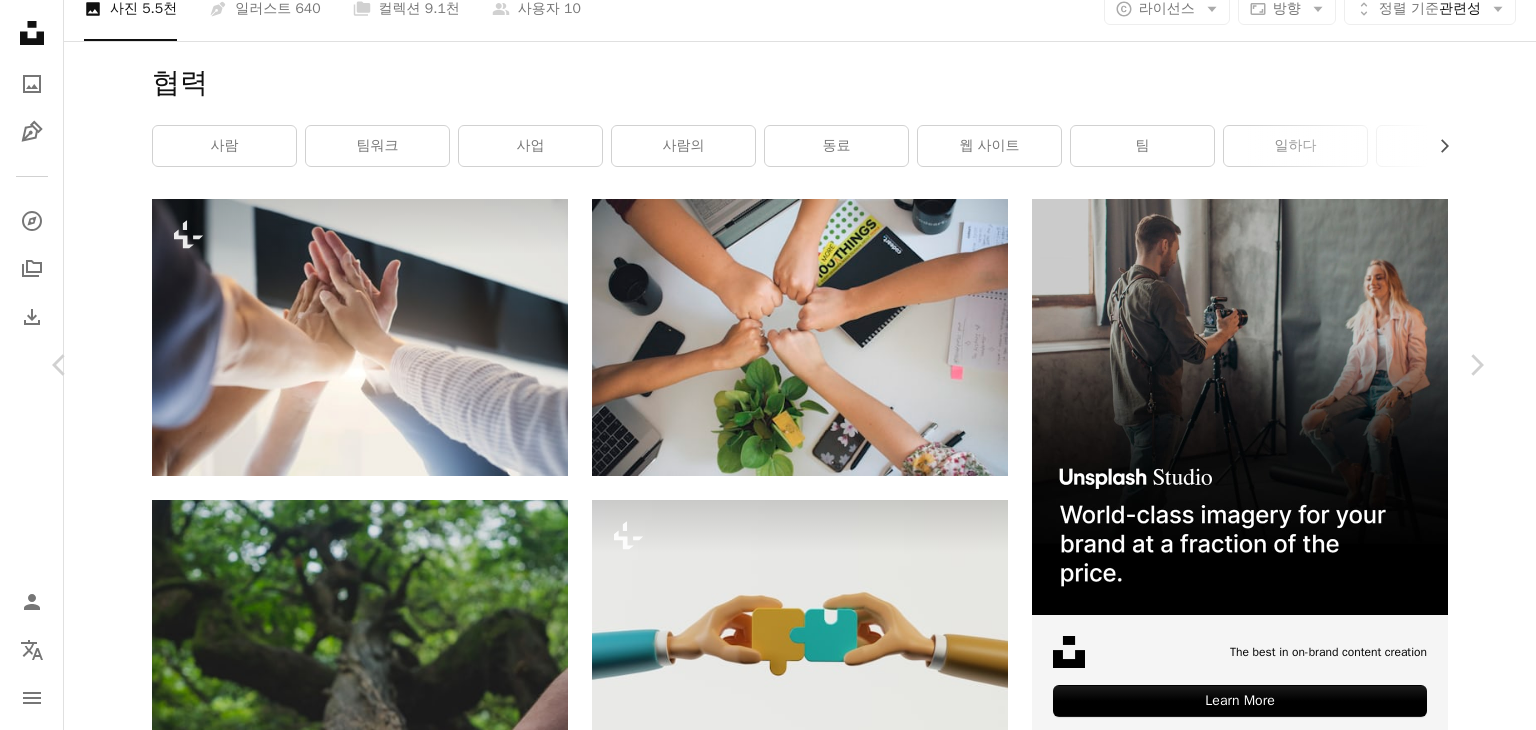 click at bounding box center [1182, 6605] 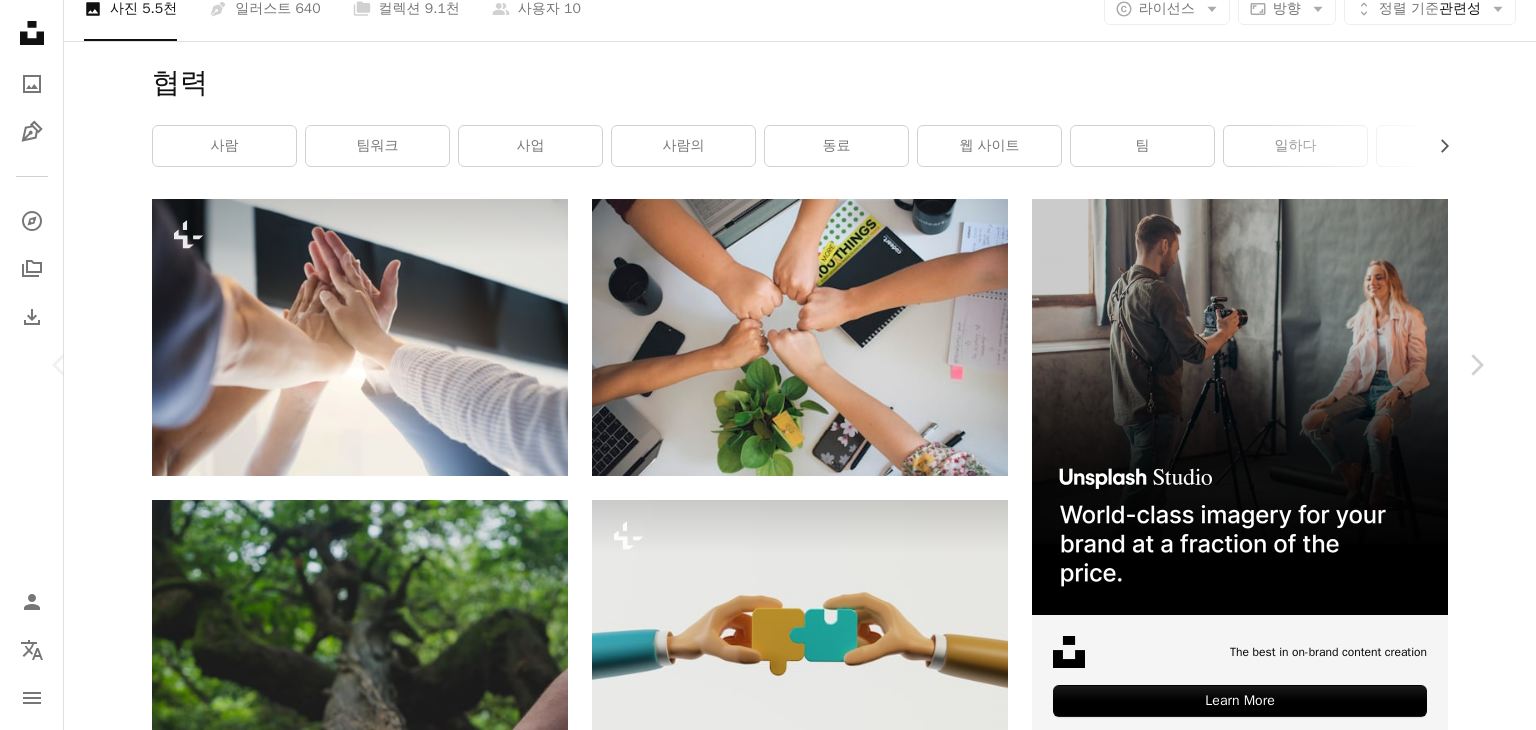 scroll, scrollTop: 0, scrollLeft: 0, axis: both 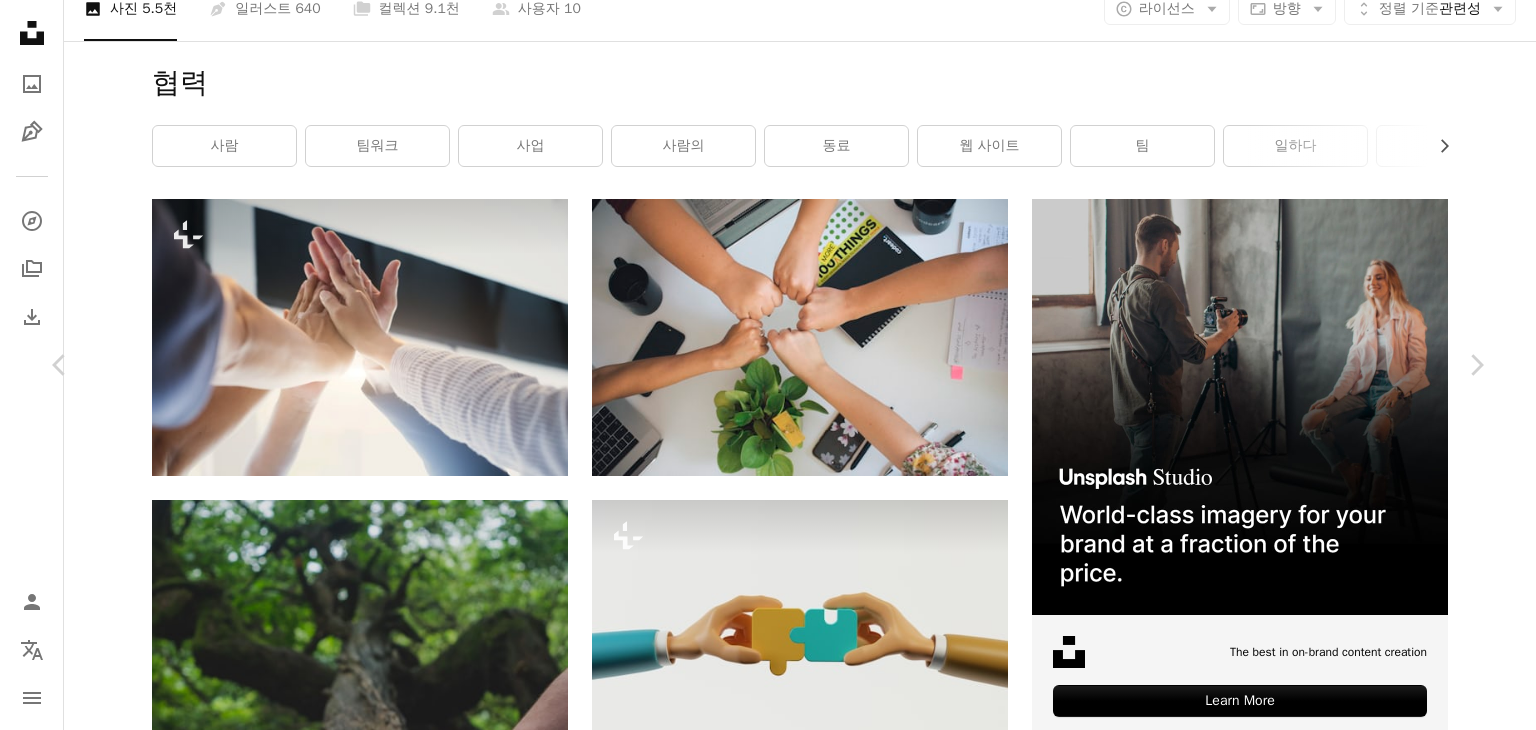 click at bounding box center [339, 6524] 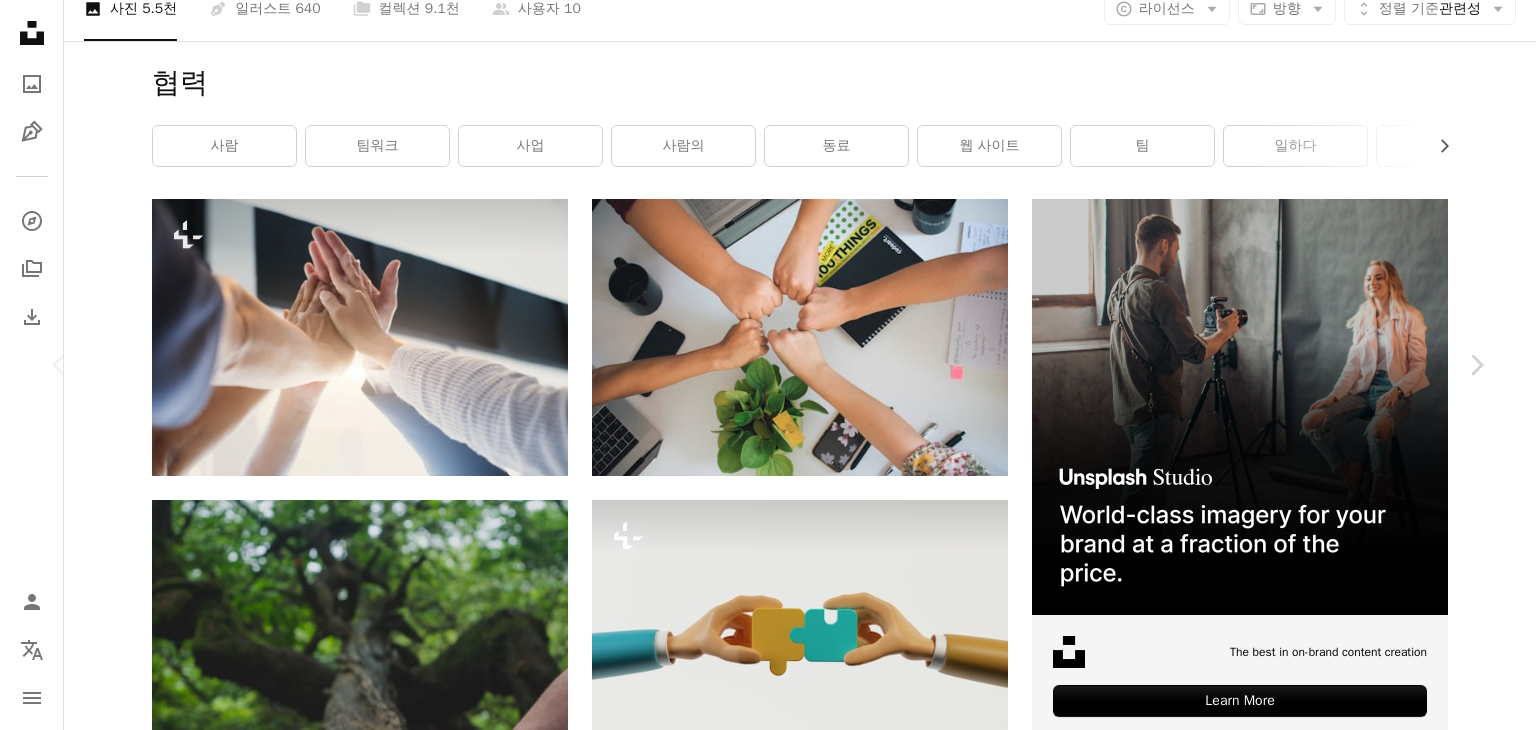 scroll, scrollTop: 800, scrollLeft: 0, axis: vertical 